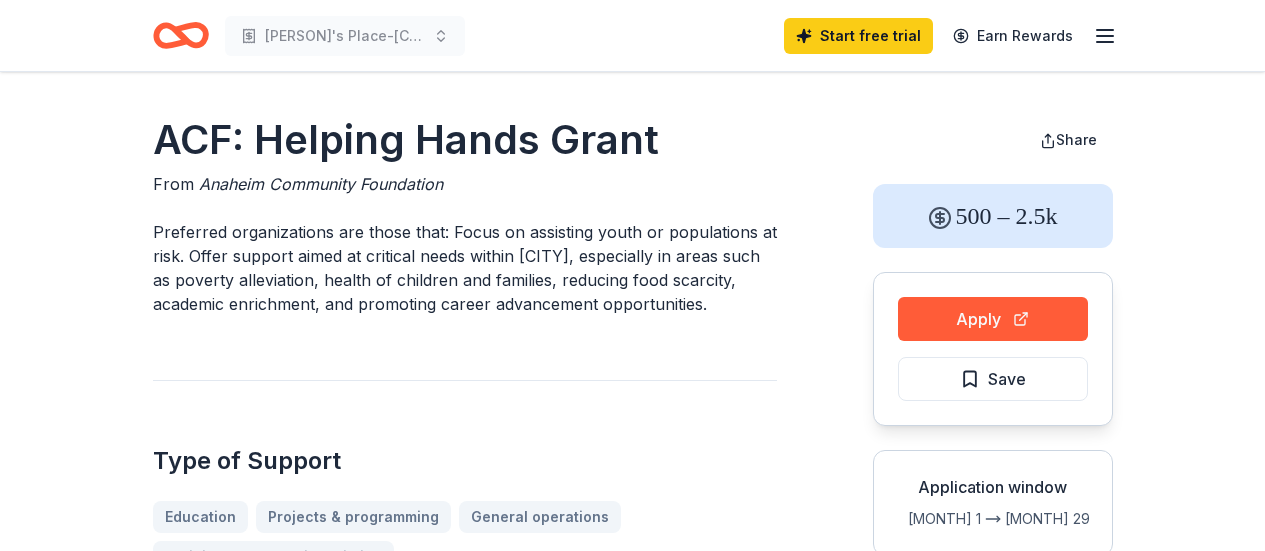 scroll, scrollTop: 0, scrollLeft: 0, axis: both 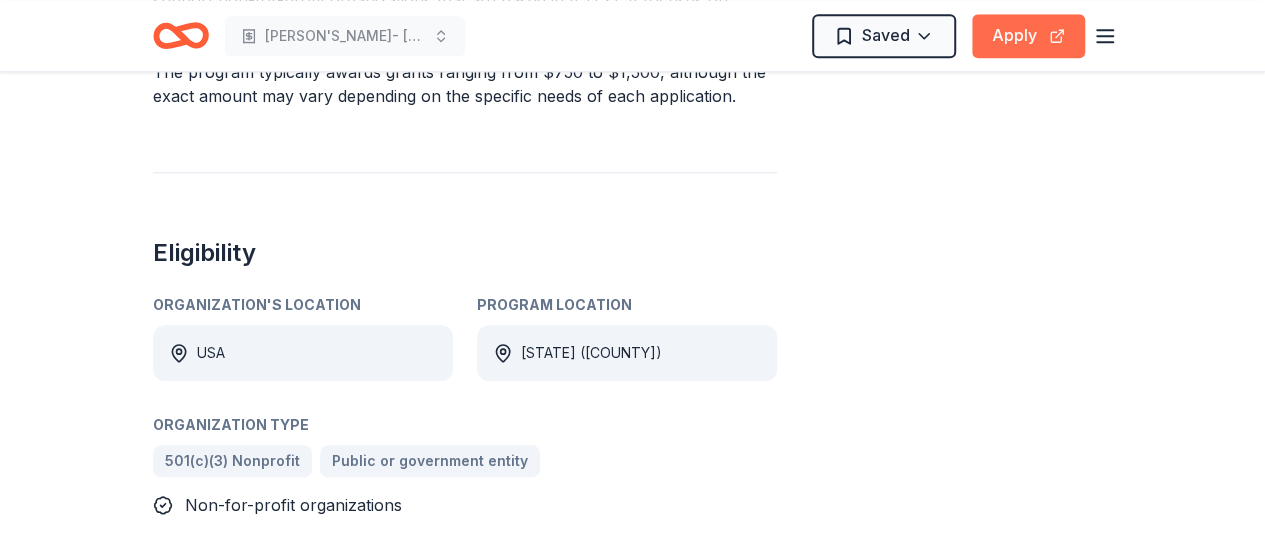 click on "Apply" at bounding box center [1028, 36] 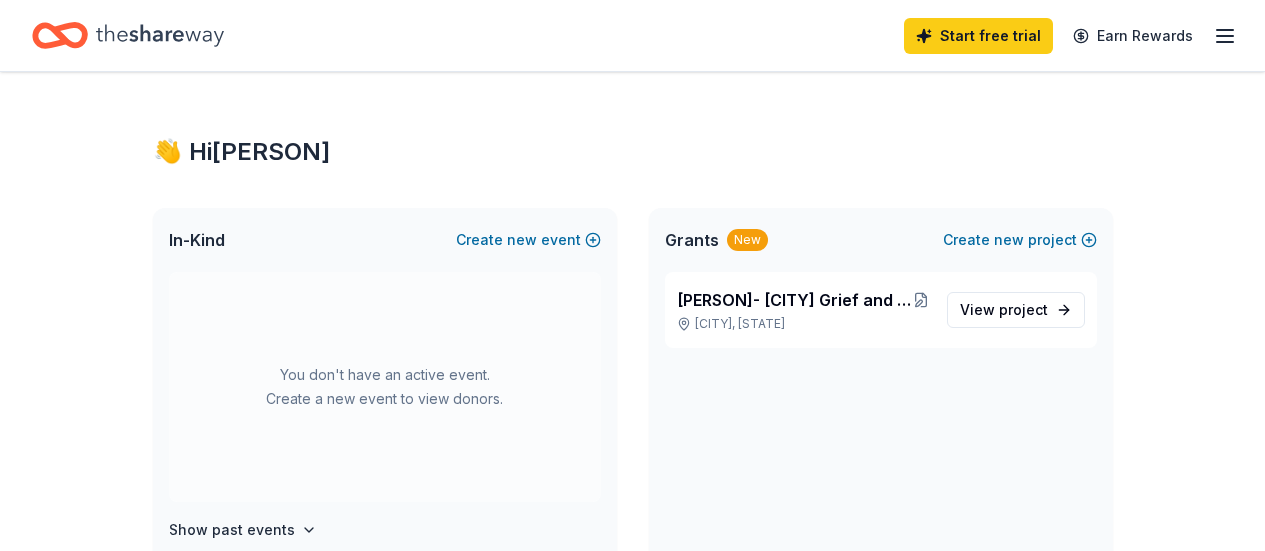 scroll, scrollTop: 0, scrollLeft: 0, axis: both 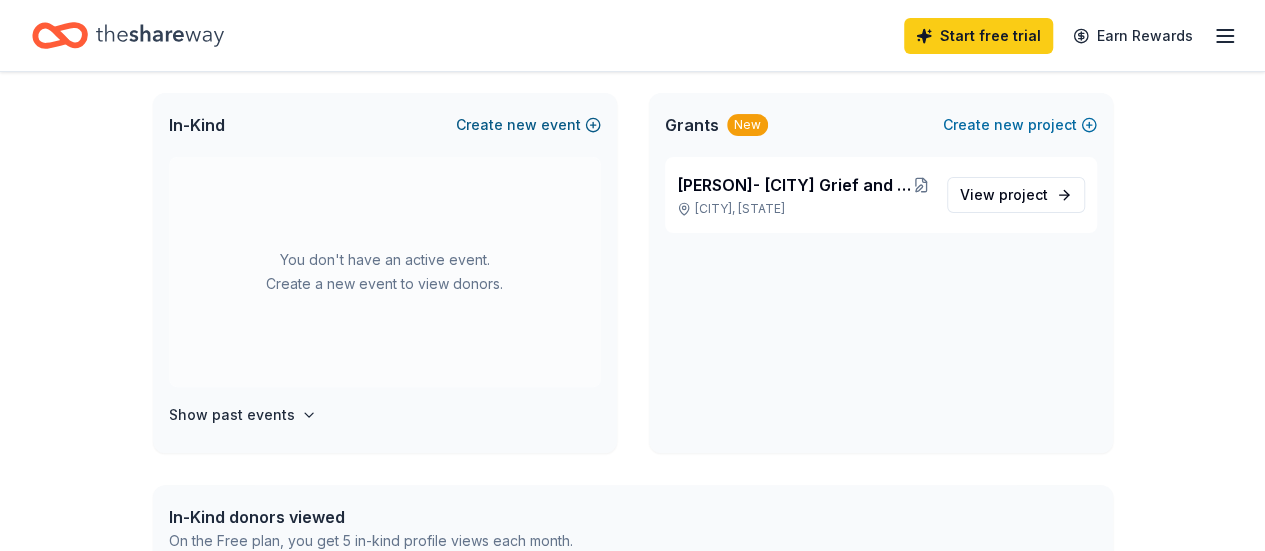 click on "Create  new  event" at bounding box center (528, 125) 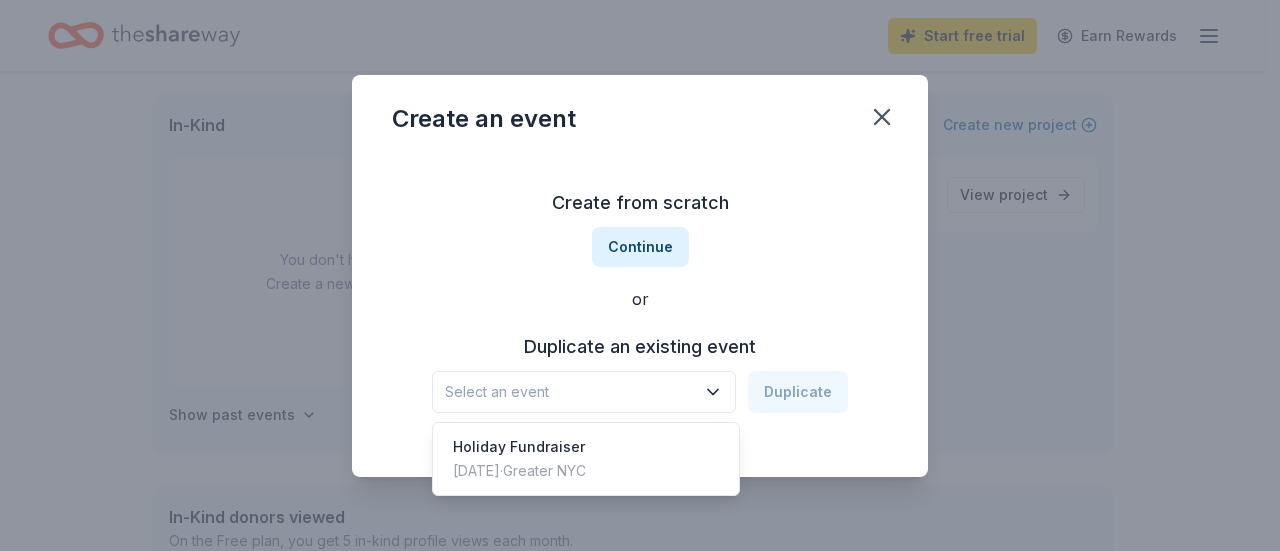 click 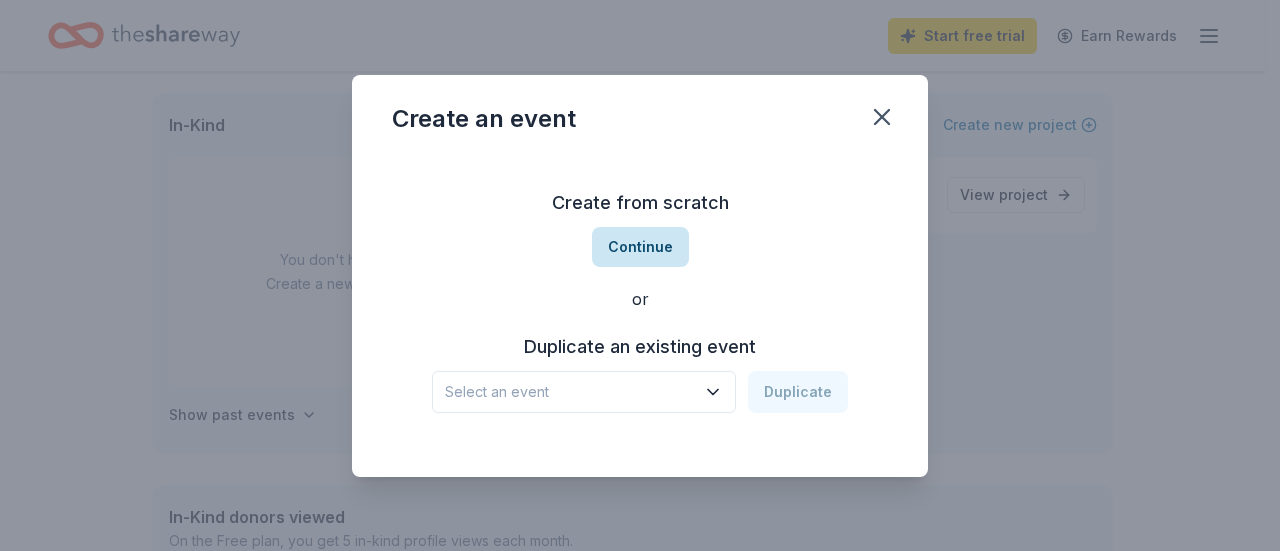 click on "Continue" at bounding box center (640, 247) 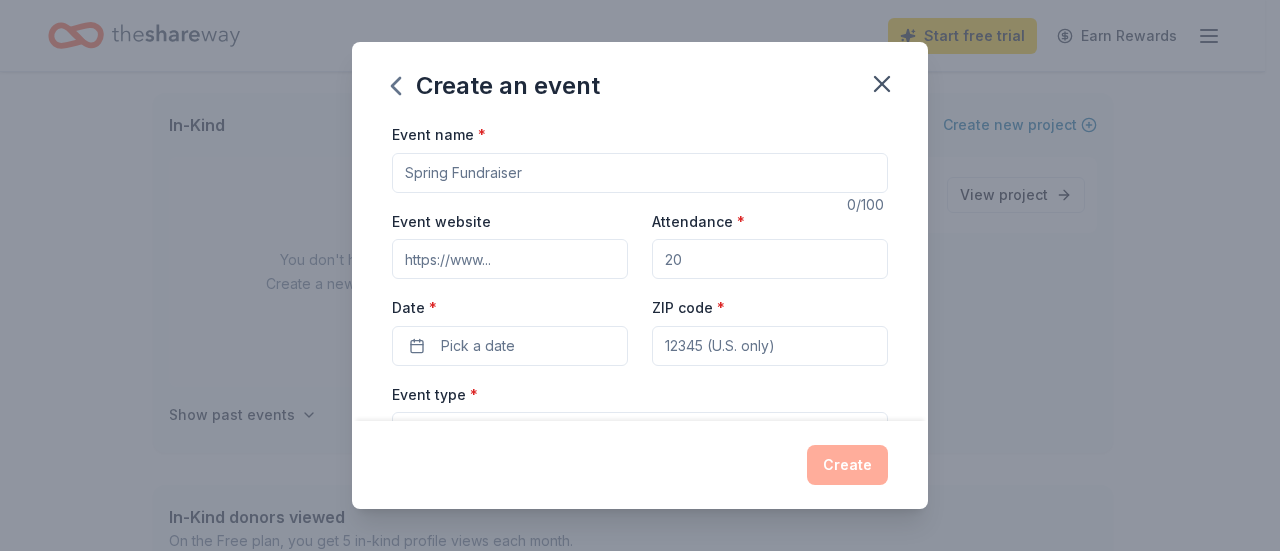 click on "Event name *" at bounding box center (640, 173) 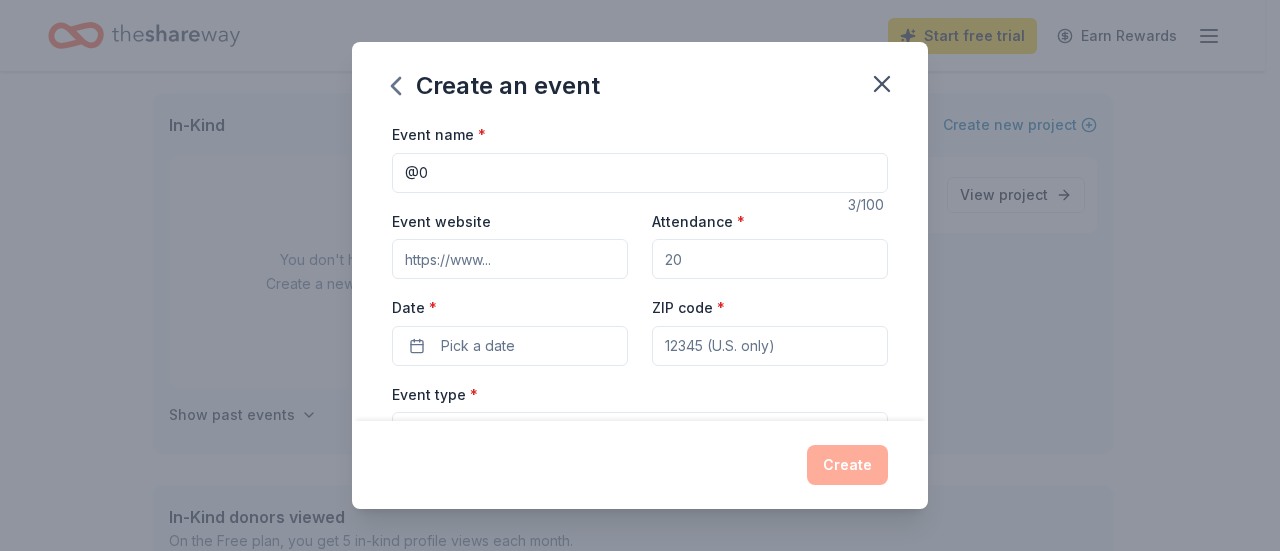 type on "@" 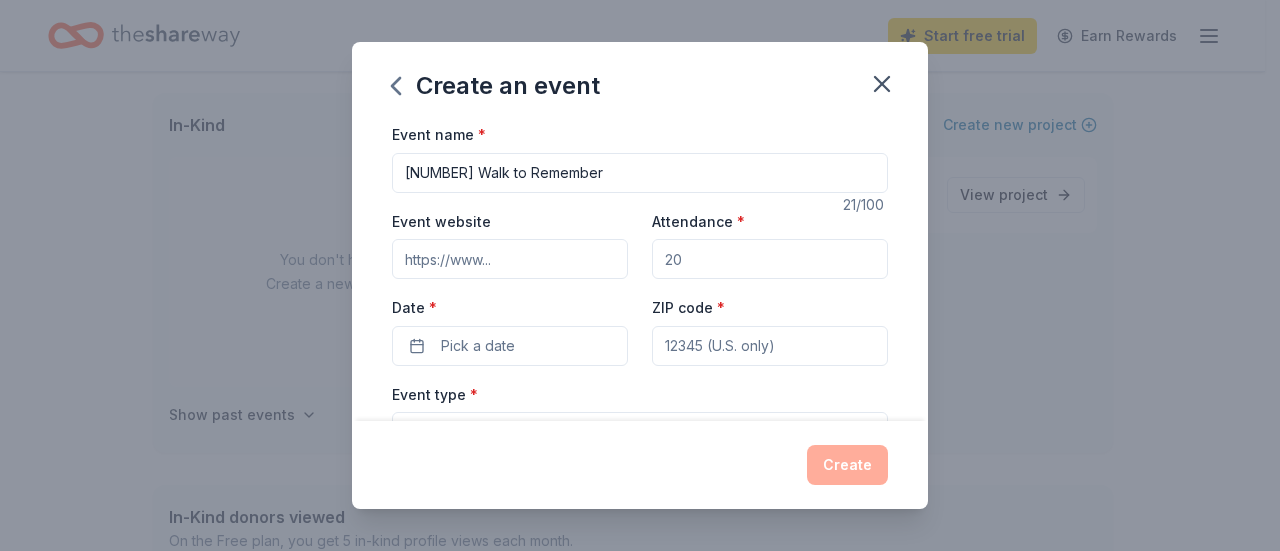 type on "[NUMBER] Walk to Remember" 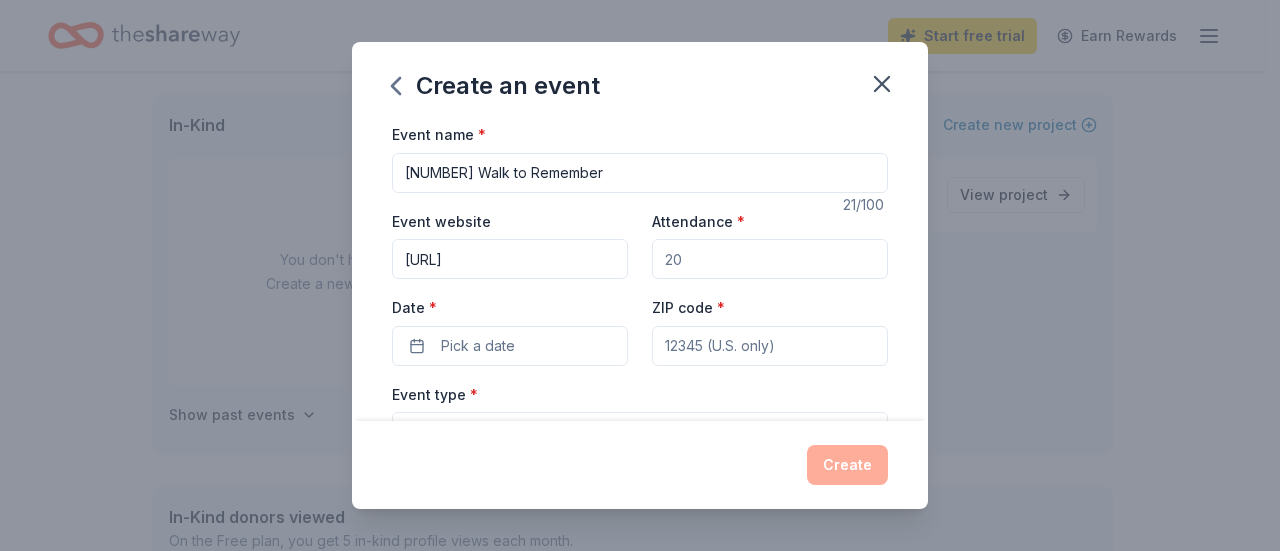 scroll, scrollTop: 0, scrollLeft: 46, axis: horizontal 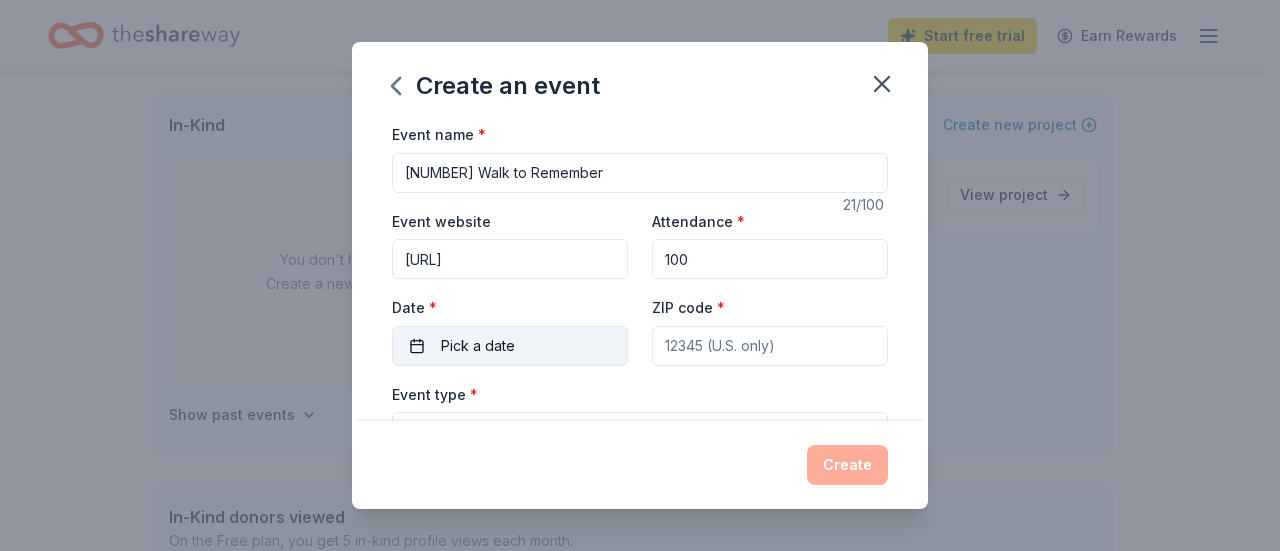 type on "100" 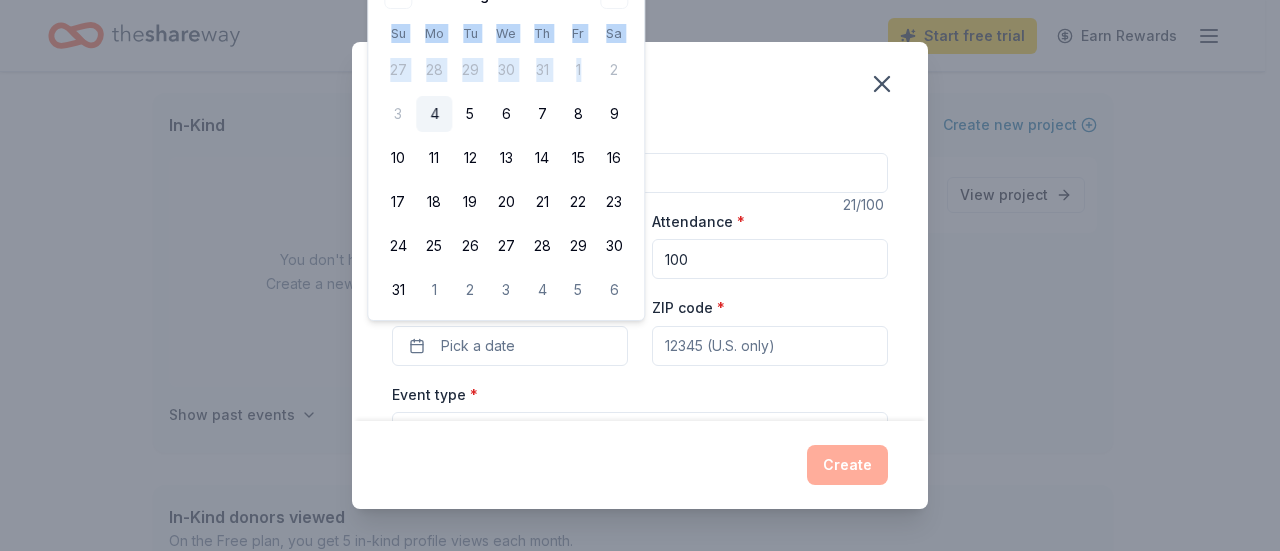 drag, startPoint x: 570, startPoint y: 8, endPoint x: 583, endPoint y: 72, distance: 65.30697 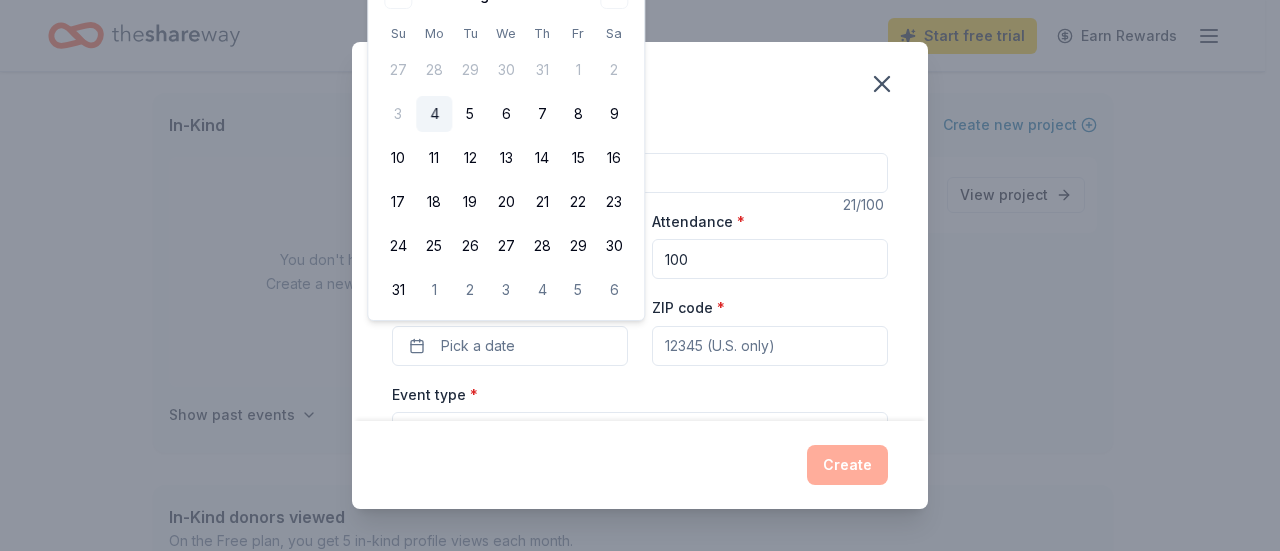 click on "Create an event Event name * 2025 Walk to Remember 21 /100 Event website http://www.emmasplacesi.org/donate Attendance * 100 Date * Pick a date ZIP code * Event type * Select Demographic Select We use this information to help brands find events with their target demographic to sponsor their products. Mailing address Apt/unit Description What are you looking for? * Auction & raffle Meals Snacks Desserts Alcohol Beverages Send me reminders Email me reminders of donor application deadlines Recurring event Create" at bounding box center (640, 275) 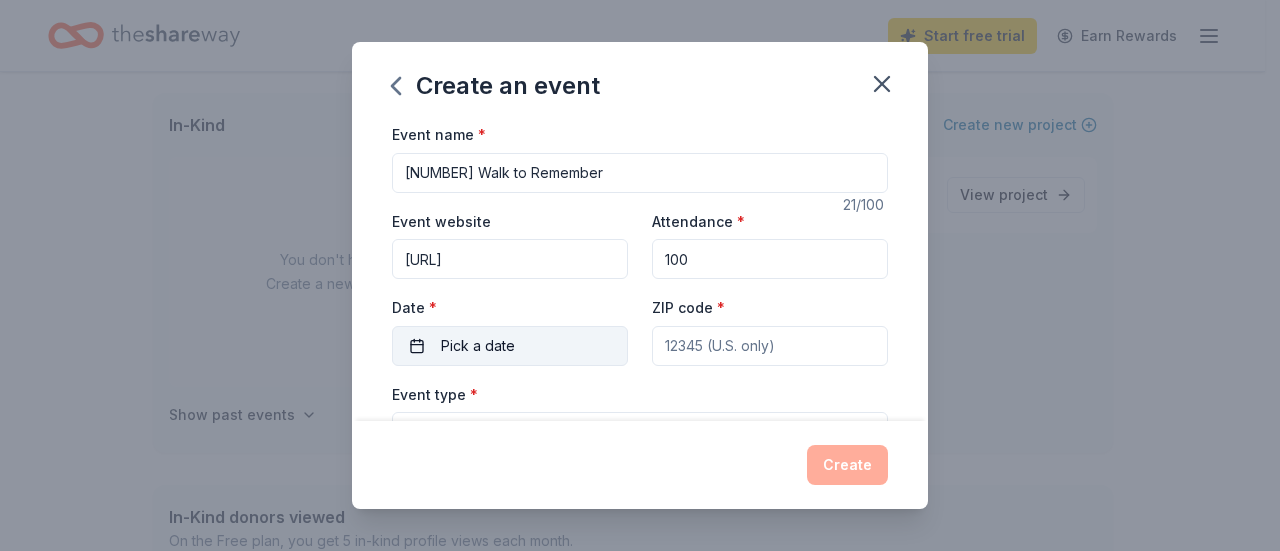 click on "Pick a date" at bounding box center (510, 346) 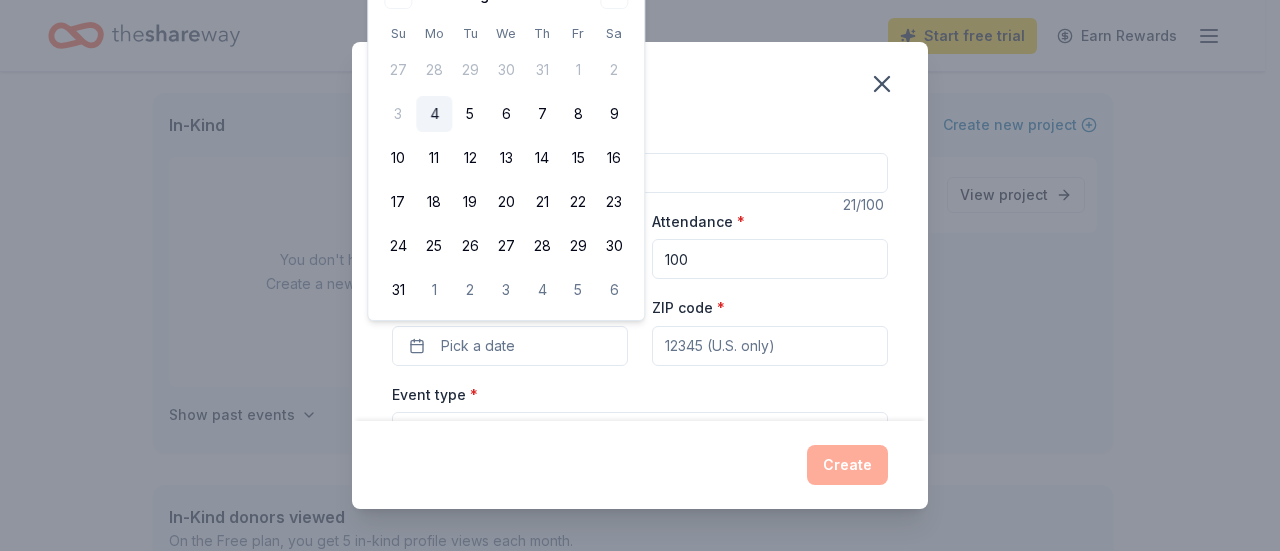 click on "August 2025" at bounding box center (506, -7) 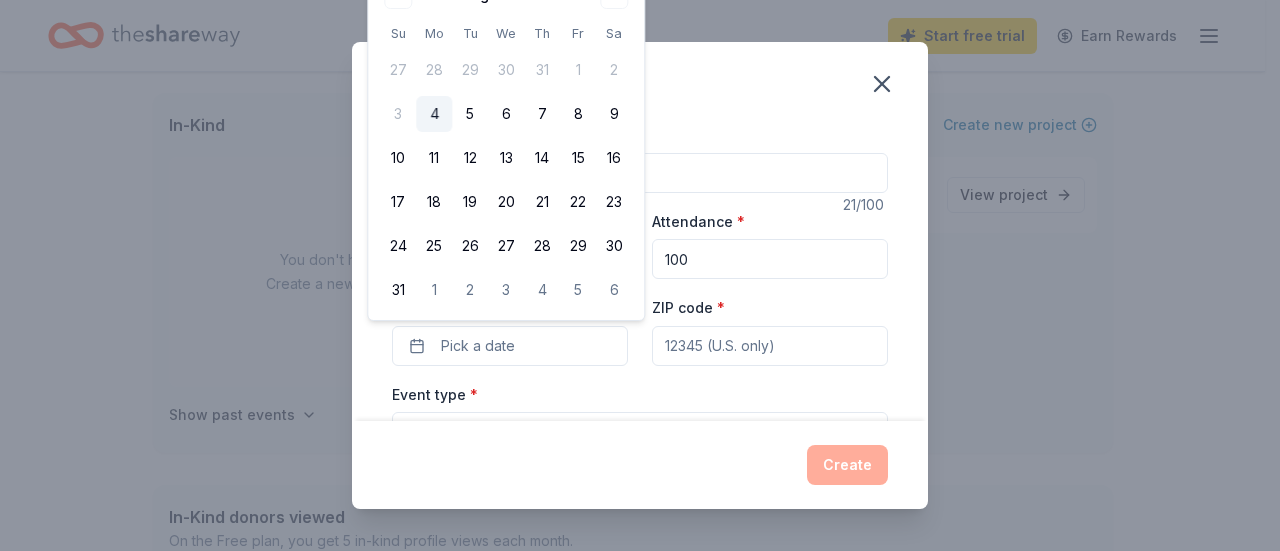 click on "August 2025 Su Mo Tu We Th Fr Sa 27 28 29 30 31 1 2 3 4 5 6 7 8 9 10 11 12 13 14 15 16 17 18 19 20 21 22 23 24 25 26 27 28 29 30 31 1 2 3 4 5 6" at bounding box center (506, 143) 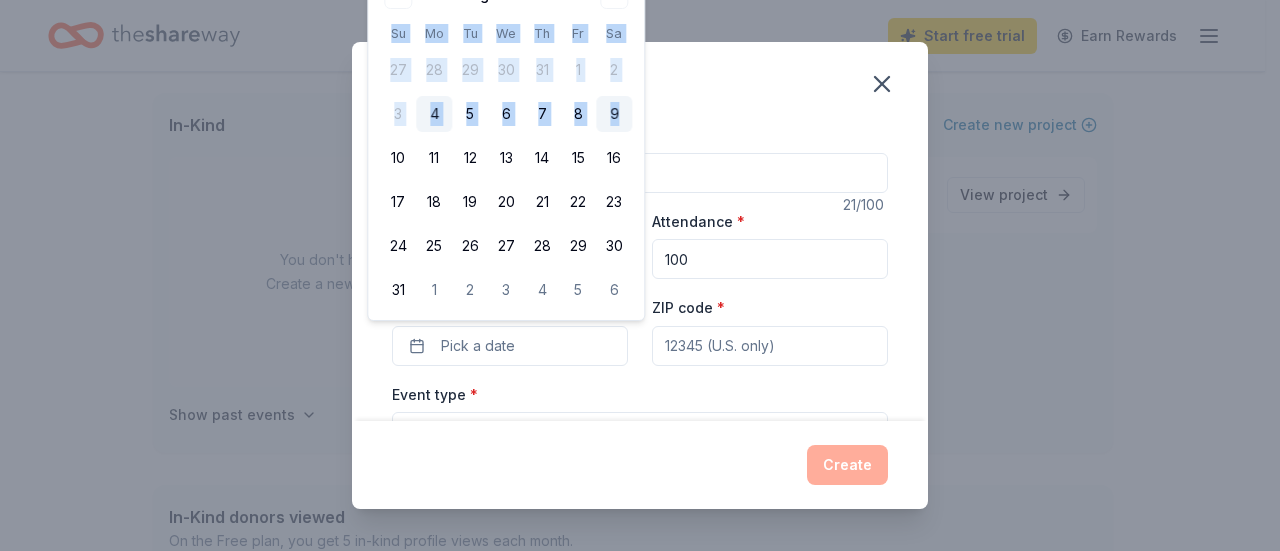 drag, startPoint x: 604, startPoint y: 19, endPoint x: 626, endPoint y: 101, distance: 84.89994 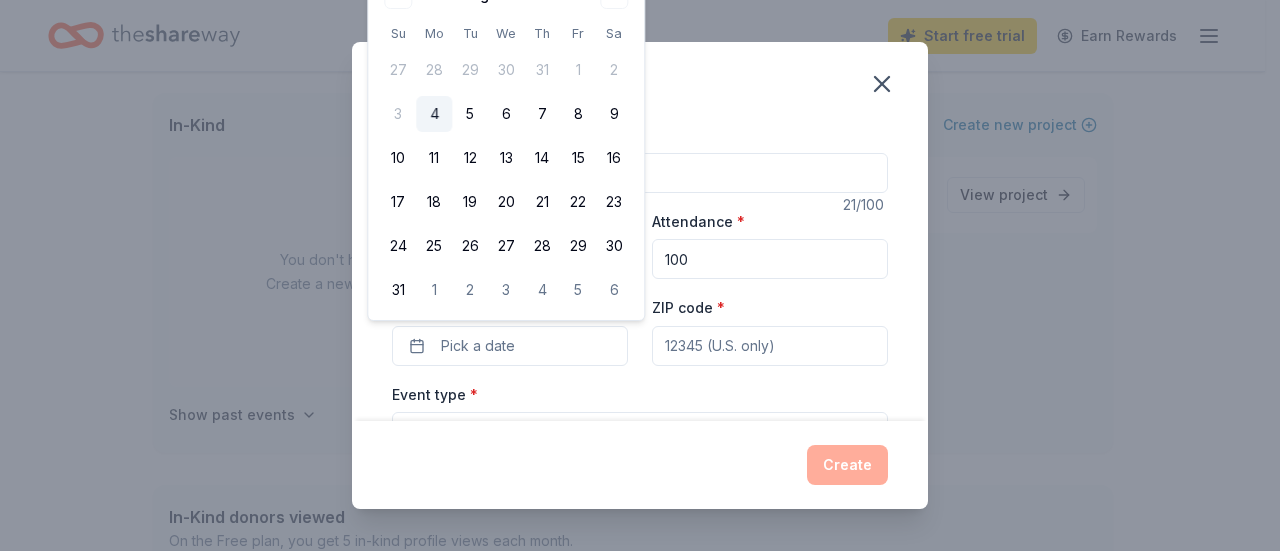 click on "Create an event Event name * 2025 Walk to Remember 21 /100 Event website http://www.emmasplacesi.org/donate Attendance * 100 Date * Pick a date ZIP code * Event type * Select Demographic Select We use this information to help brands find events with their target demographic to sponsor their products. Mailing address Apt/unit Description What are you looking for? * Auction & raffle Meals Snacks Desserts Alcohol Beverages Send me reminders Email me reminders of donor application deadlines Recurring event Create" at bounding box center [640, 275] 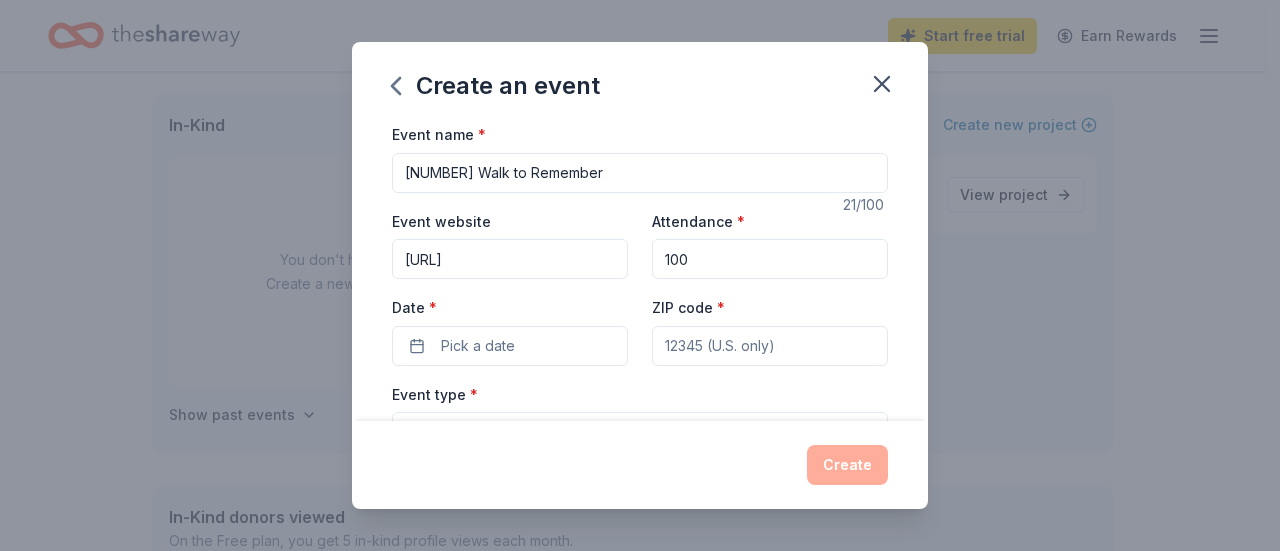 click on "ZIP code *" at bounding box center (770, 346) 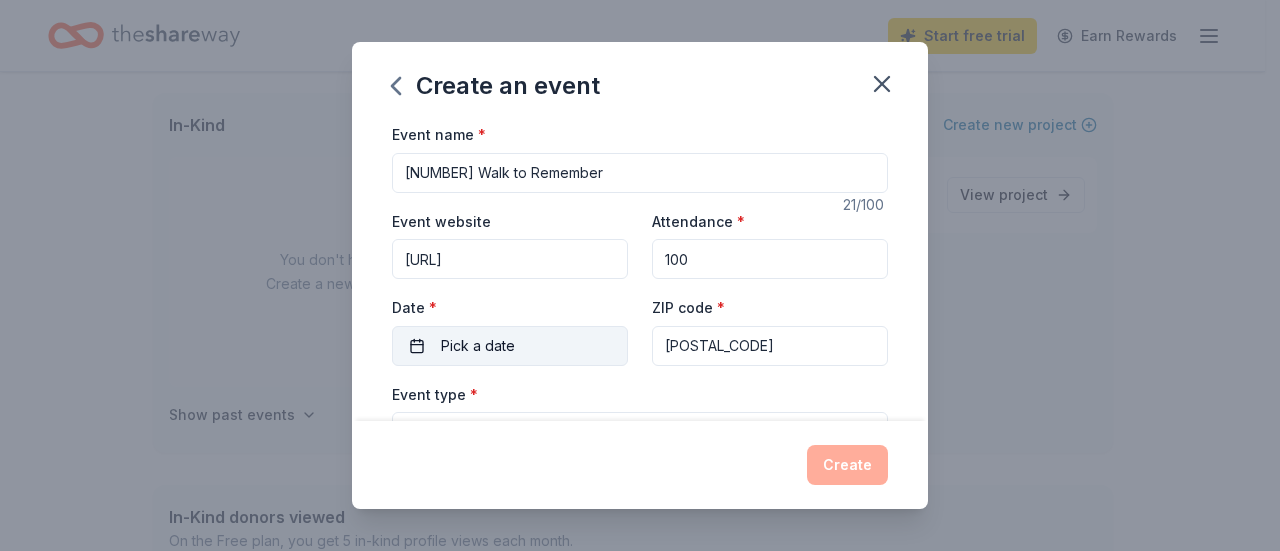type on "[POSTAL_CODE]" 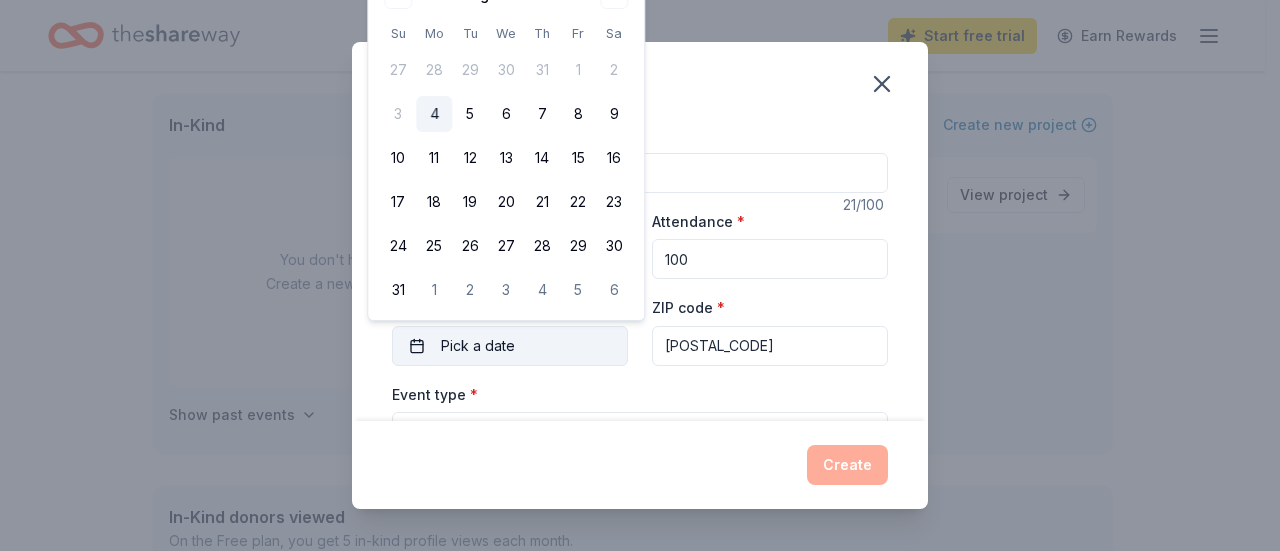 type 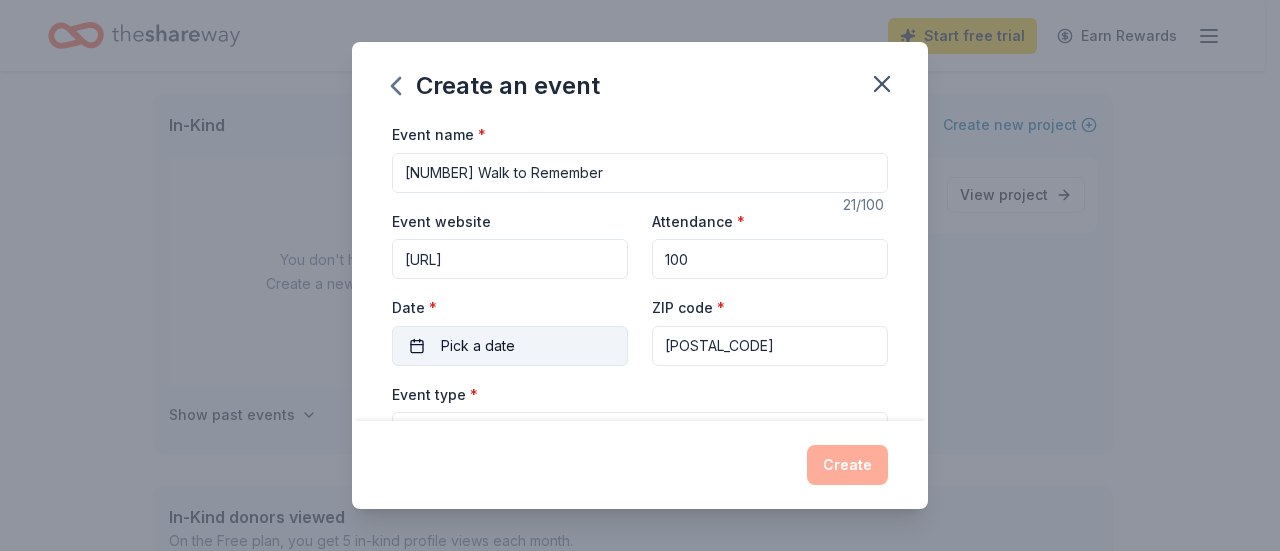 click on "Pick a date" at bounding box center [510, 346] 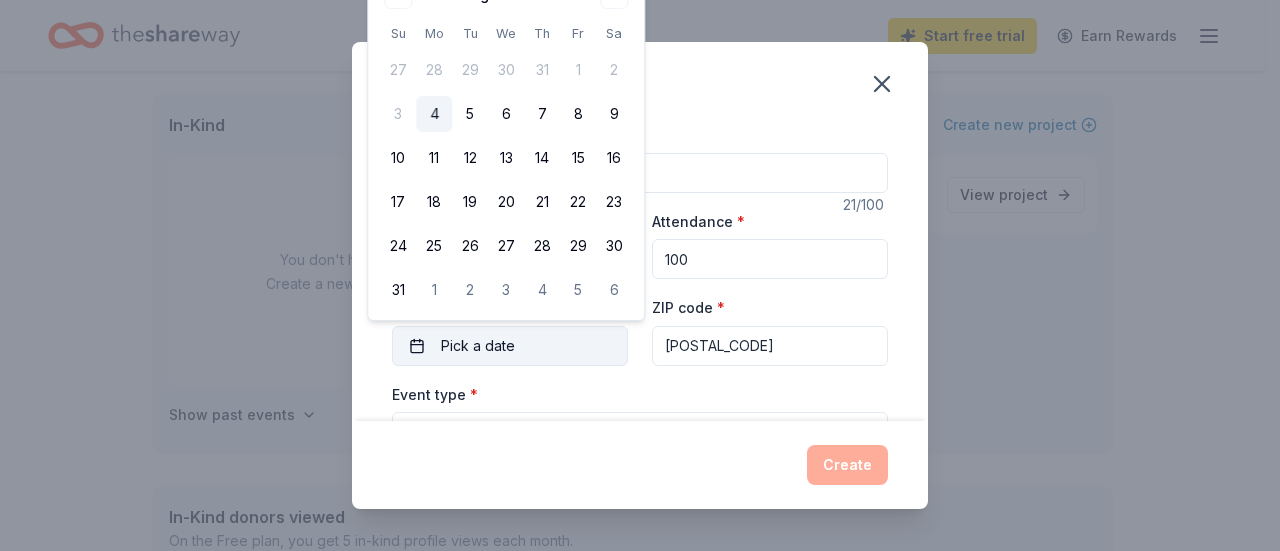 type 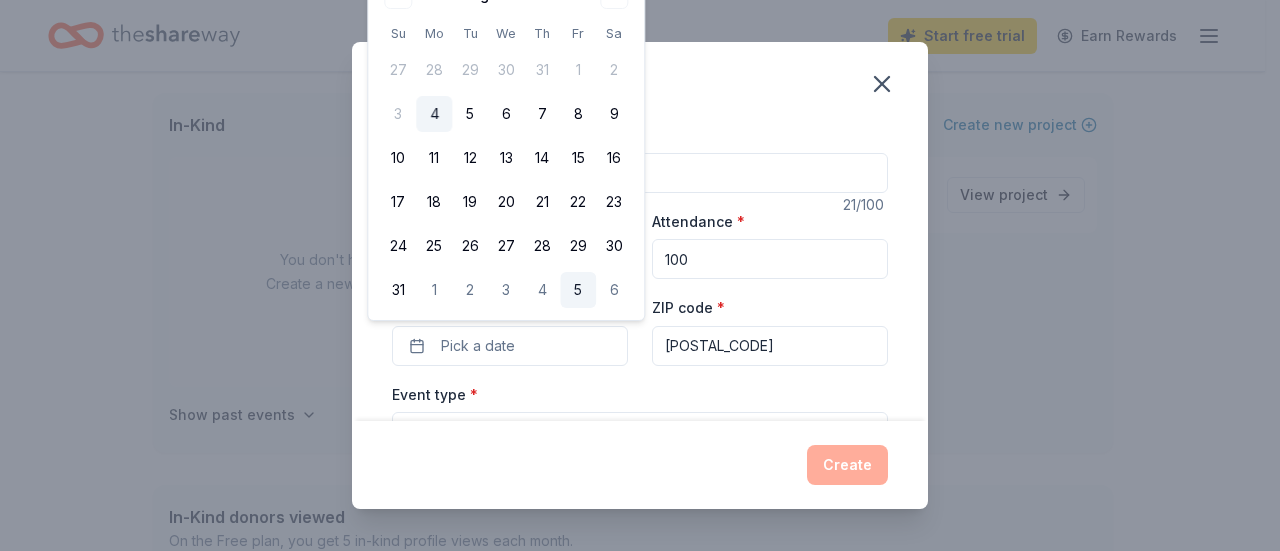 click on "5" at bounding box center (578, 290) 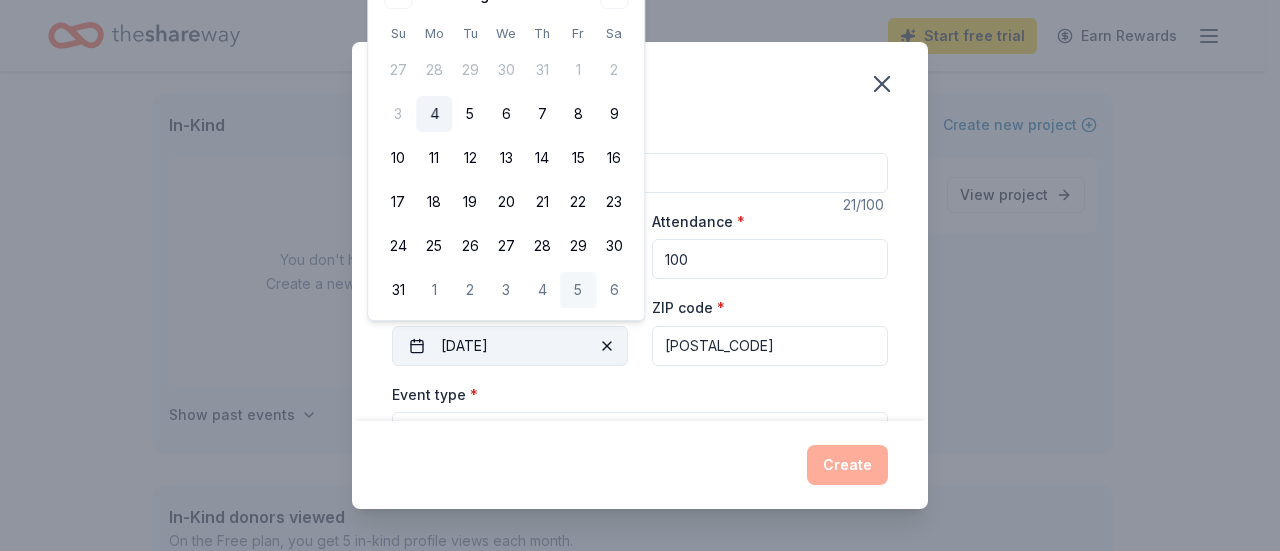 click on "[DATE]" at bounding box center [510, 346] 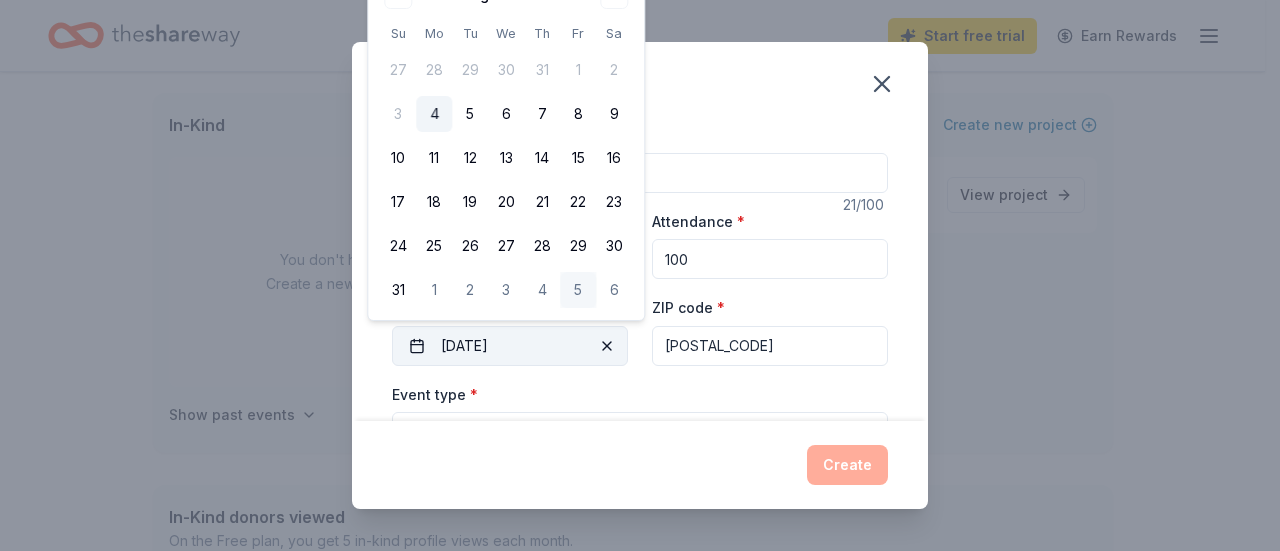 click on "[DATE]" at bounding box center [510, 346] 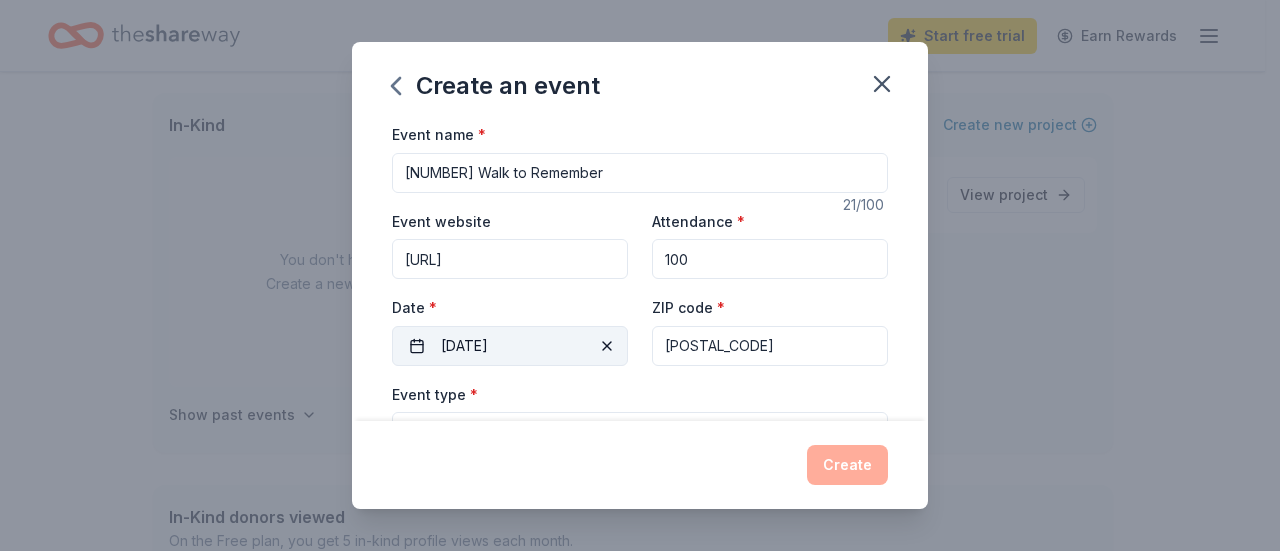 click on "[DATE]" at bounding box center (510, 346) 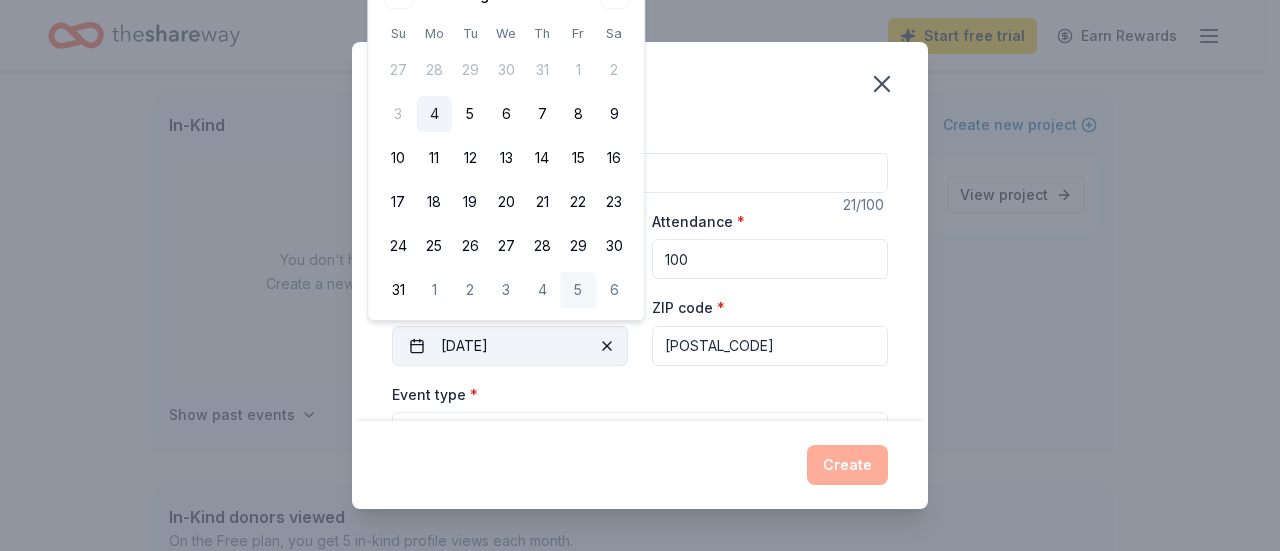 click on "[DATE]" at bounding box center [510, 346] 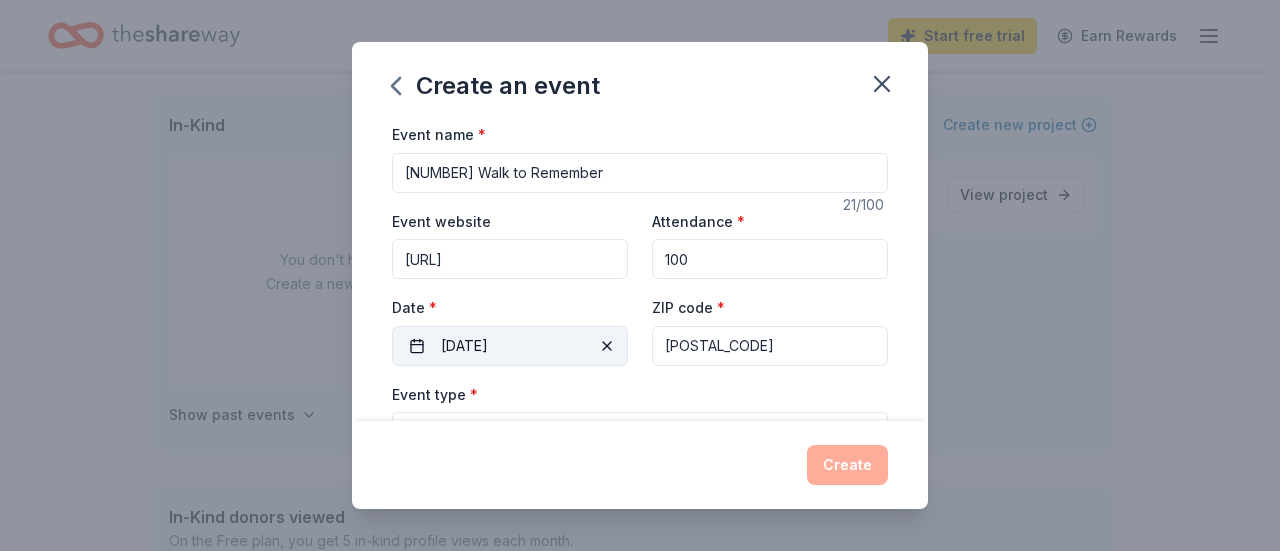 type 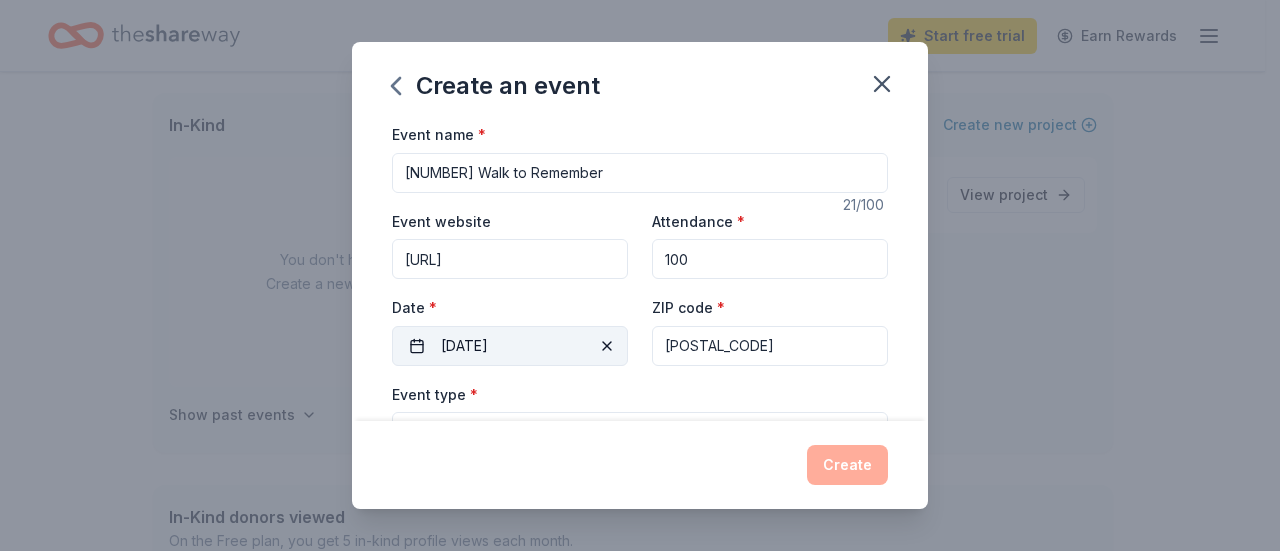 click at bounding box center [607, 346] 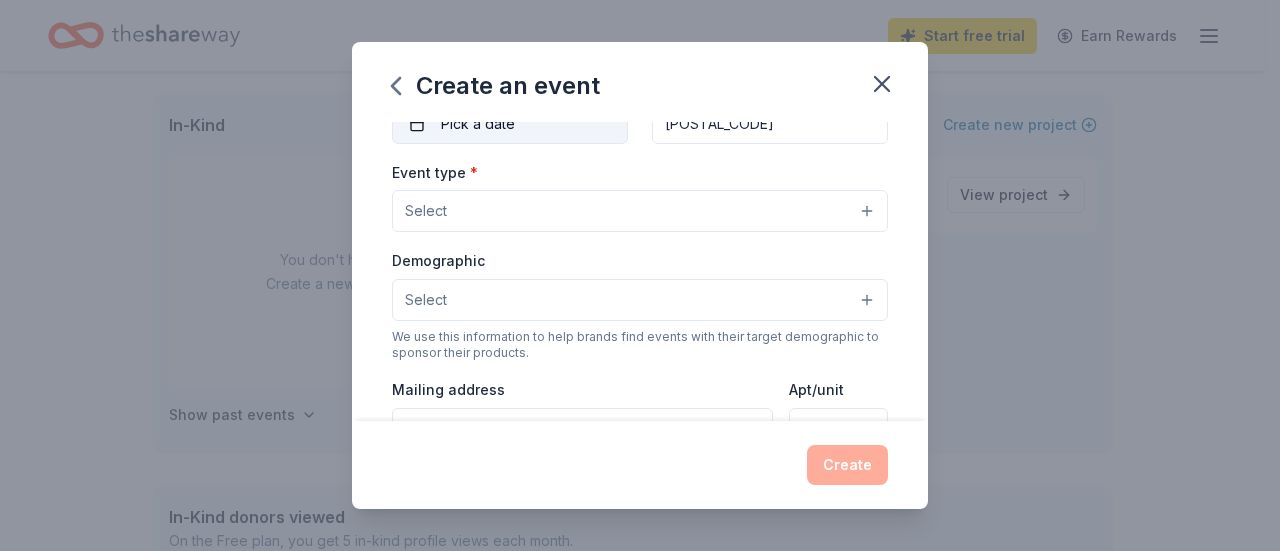 scroll, scrollTop: 230, scrollLeft: 0, axis: vertical 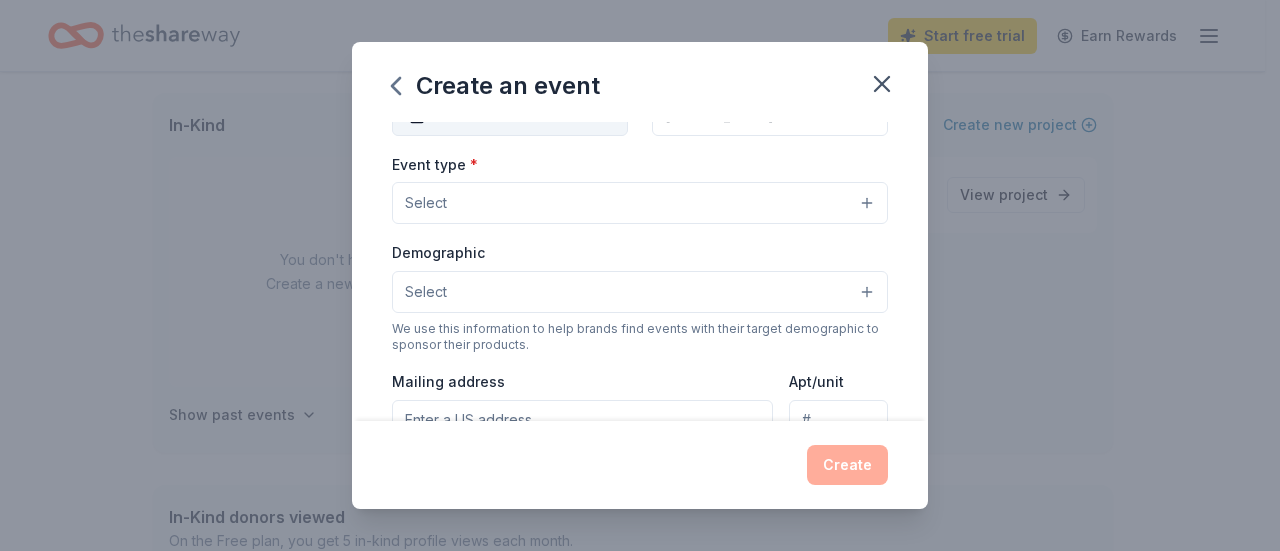 click on "Select" at bounding box center (640, 203) 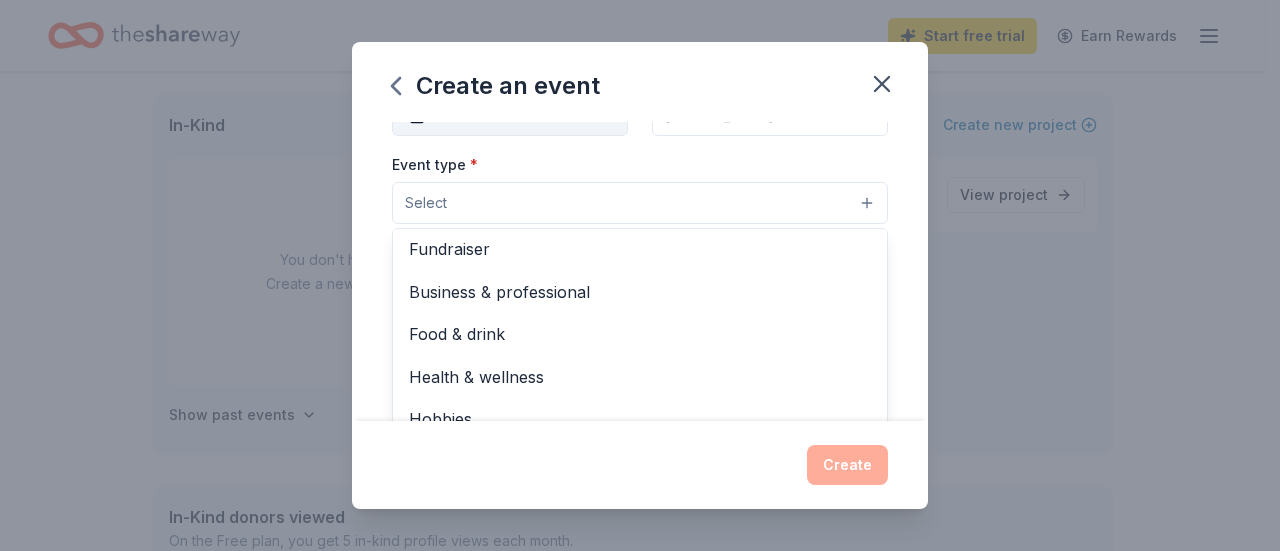 scroll, scrollTop: 0, scrollLeft: 0, axis: both 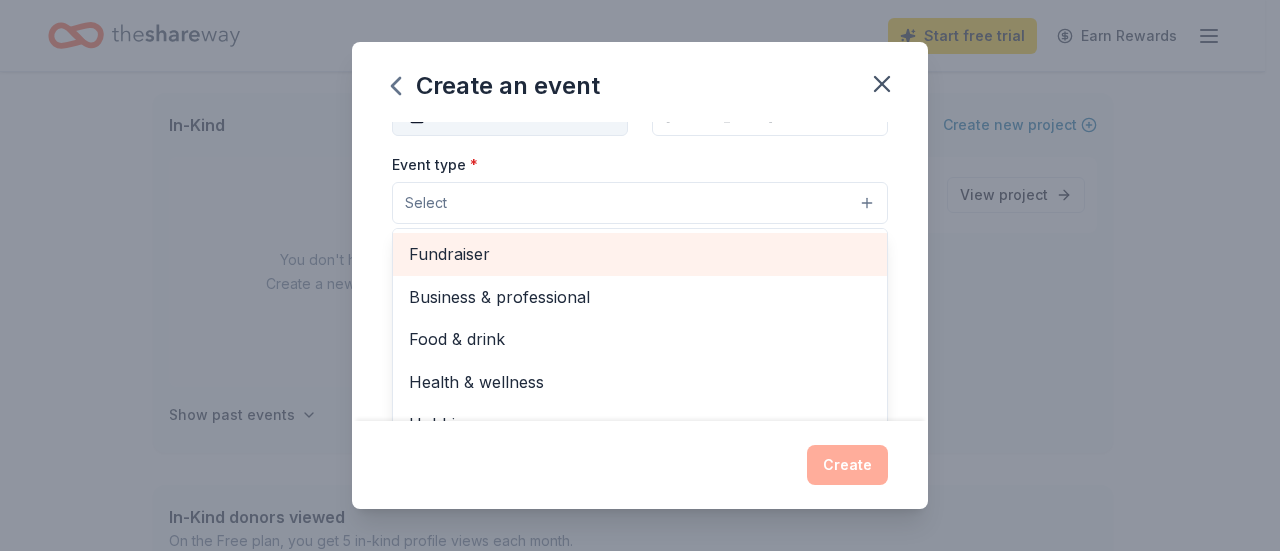 click on "Fundraiser" at bounding box center [640, 254] 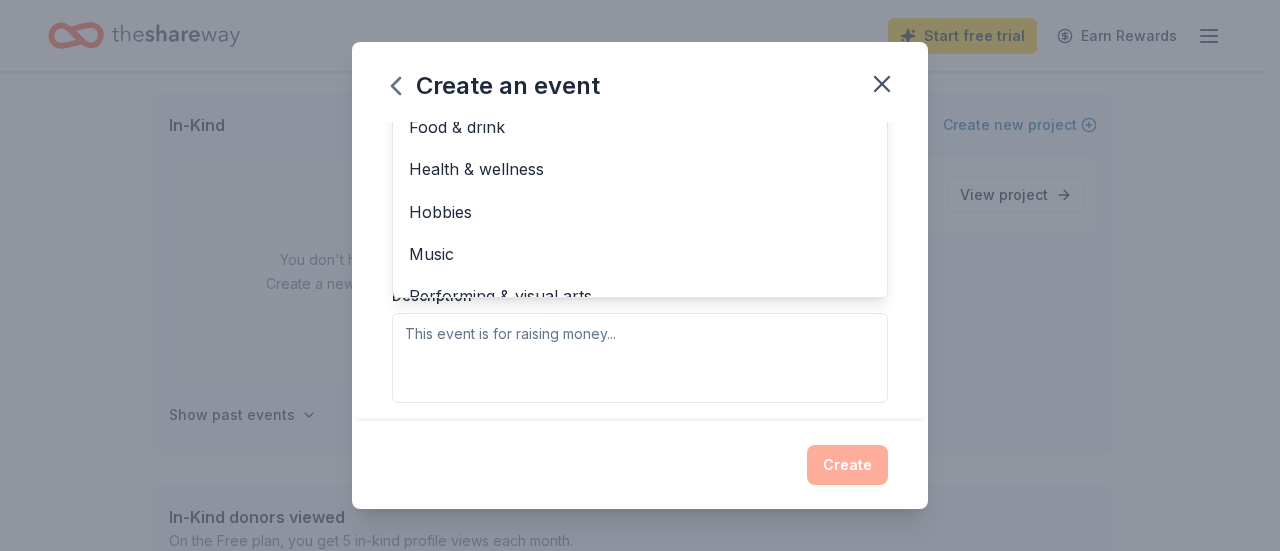 click on "Event name * 2025 Walk to Remember 21 /100 Event website http://www.emmasplacesi.org/donate Attendance * 100 Date * Pick a date ZIP code * [POSTAL_CODE] Event type * Select Demographic Select We use this information to help brands find events with their target demographic to sponsor their products. Mailing address Apt/unit Description What are you looking for? * Auction & raffle Meals Snacks Desserts Alcohol Beverages Send me reminders Email me reminders of donor application deadlines Recurring event Create" at bounding box center (640, 271) 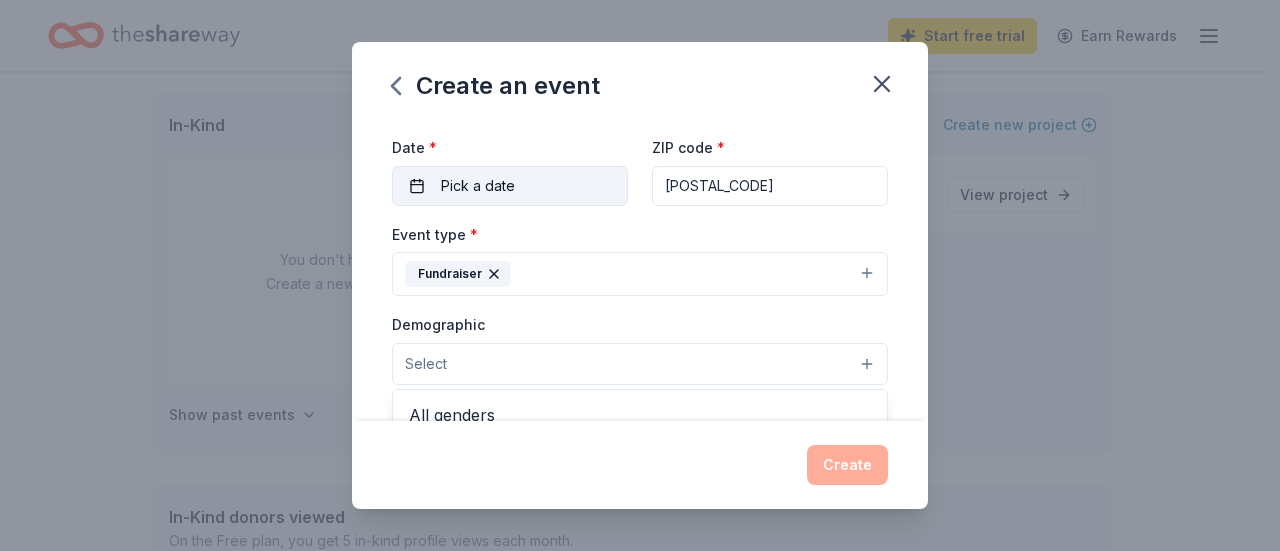 click on "Select" at bounding box center (640, 364) 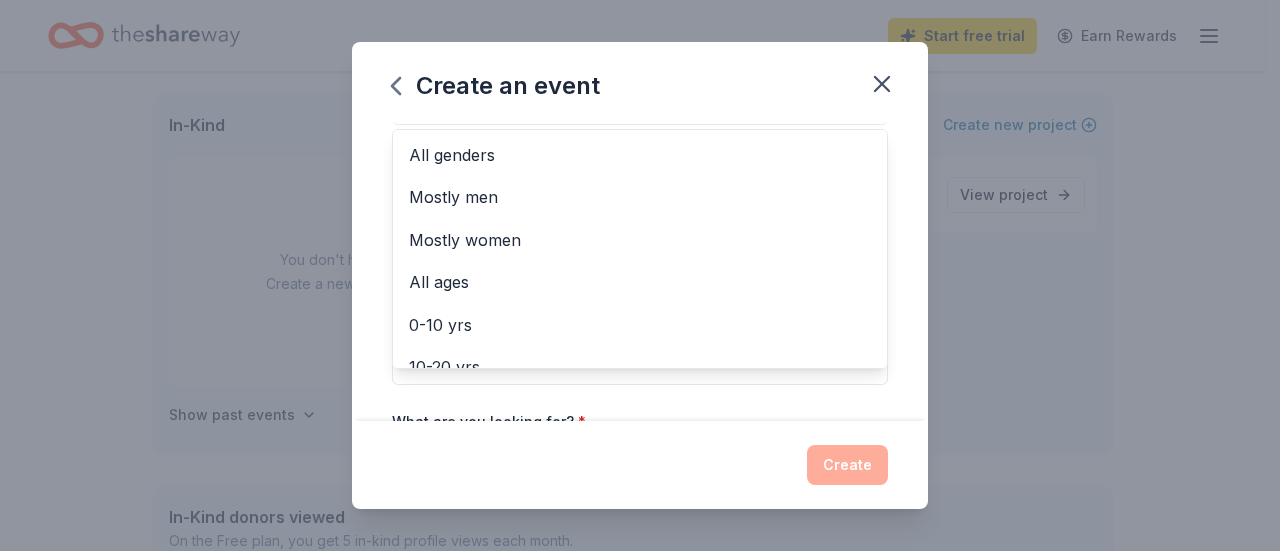 scroll, scrollTop: 417, scrollLeft: 0, axis: vertical 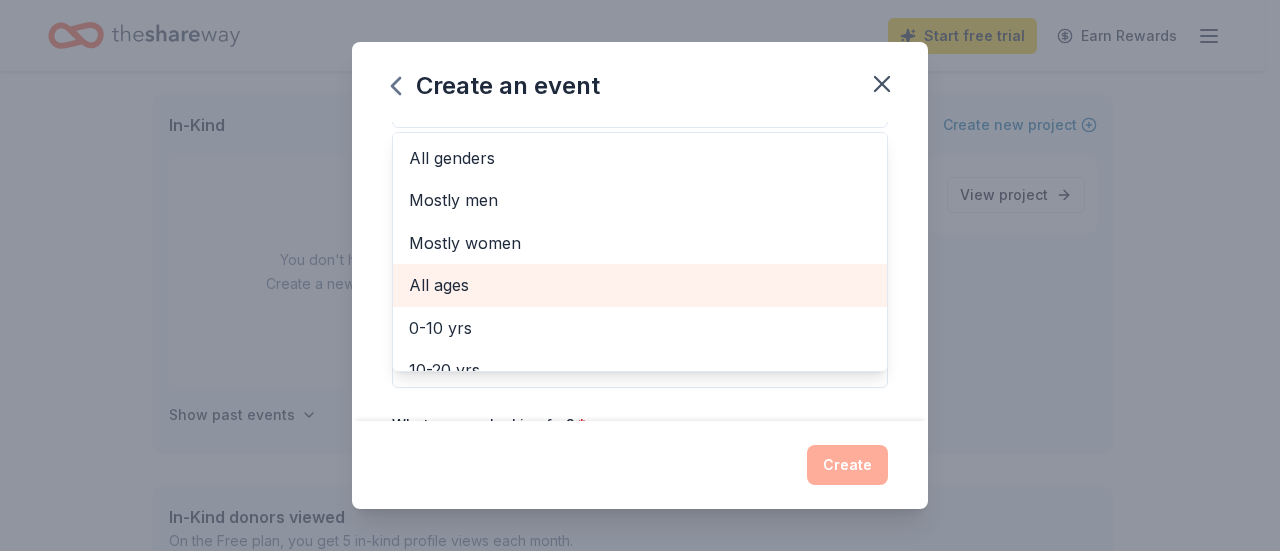click on "All ages" at bounding box center [640, 285] 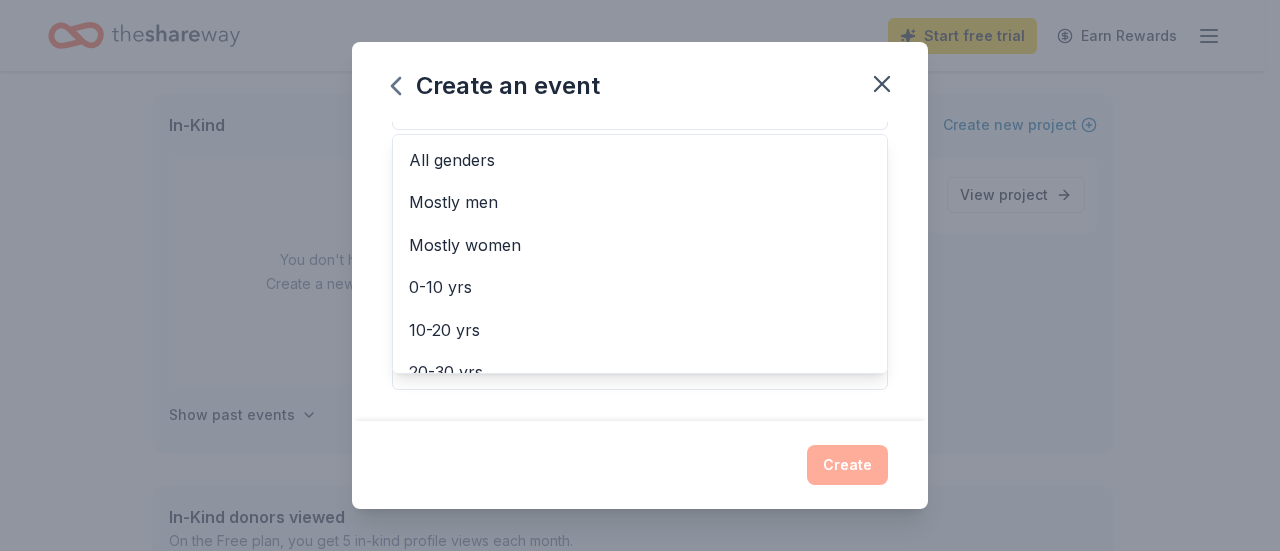 click on "Event name * 2025 Walk to Remember 21 /100 Event website http://www.emmasplacesi.org/donate Attendance * 100 Date * Pick a date ZIP code * [POSTAL_CODE] Event type * Fundraiser Demographic All ages All genders Mostly men Mostly women 0-10 yrs 10-20 yrs 20-30 yrs 30-40 yrs 40-50 yrs 50-60 yrs 60-70 yrs 70-80 yrs 80+ yrs We use this information to help brands find events with their target demographic to sponsor their products. Mailing address Apt/unit Description What are you looking for? * Auction & raffle Meals Snacks Desserts Alcohol Beverages Send me reminders Email me reminders of donor application deadlines Recurring event" at bounding box center (640, 271) 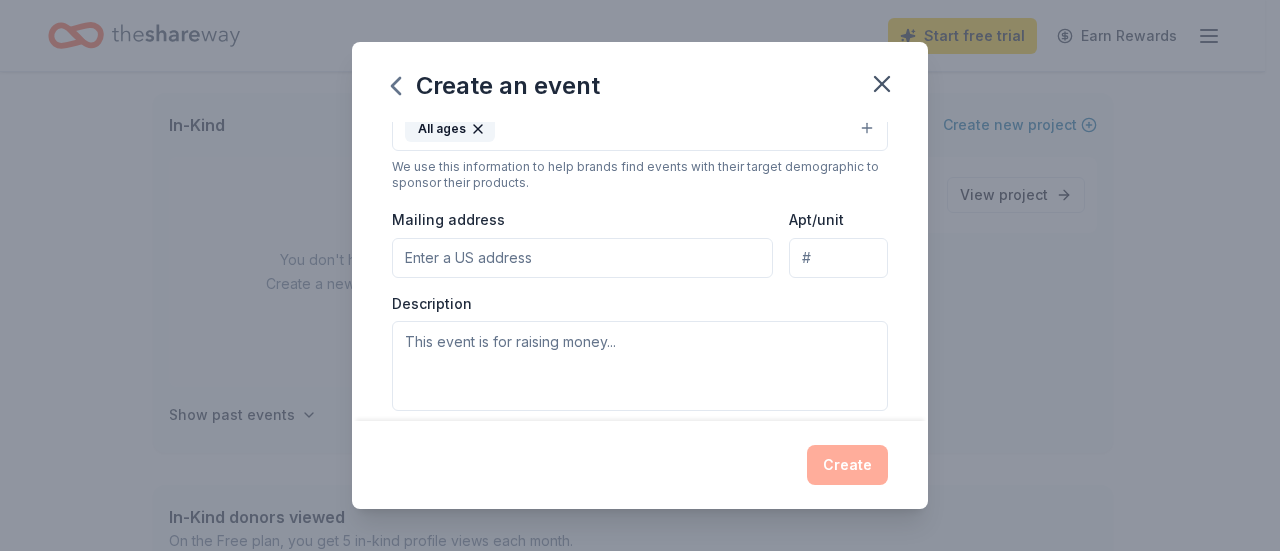 scroll, scrollTop: 386, scrollLeft: 0, axis: vertical 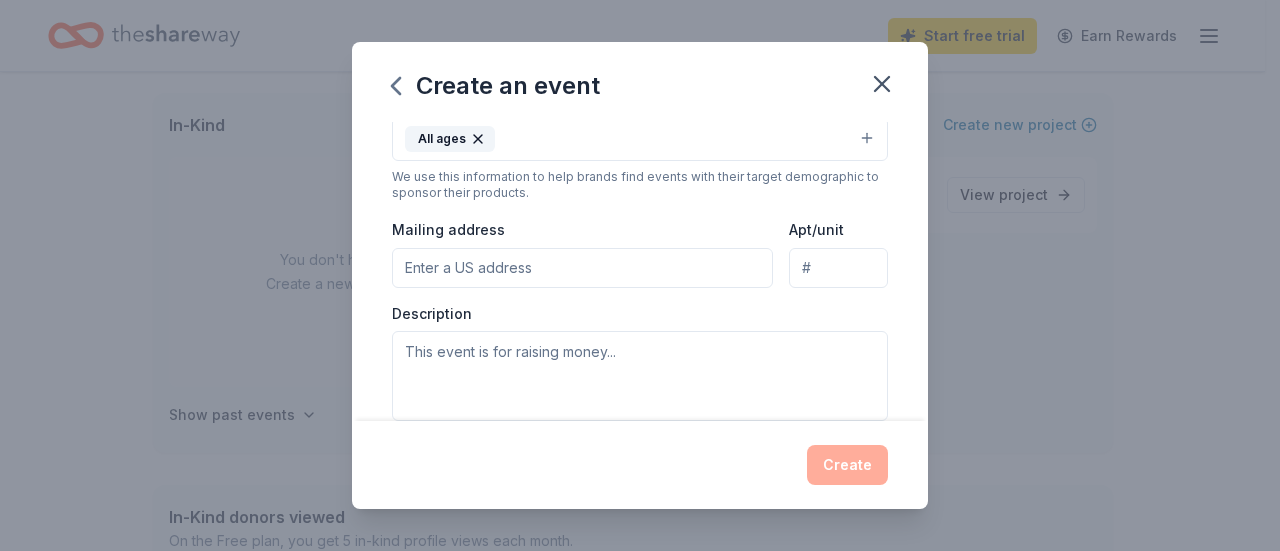 click on "Mailing address" at bounding box center (582, 268) 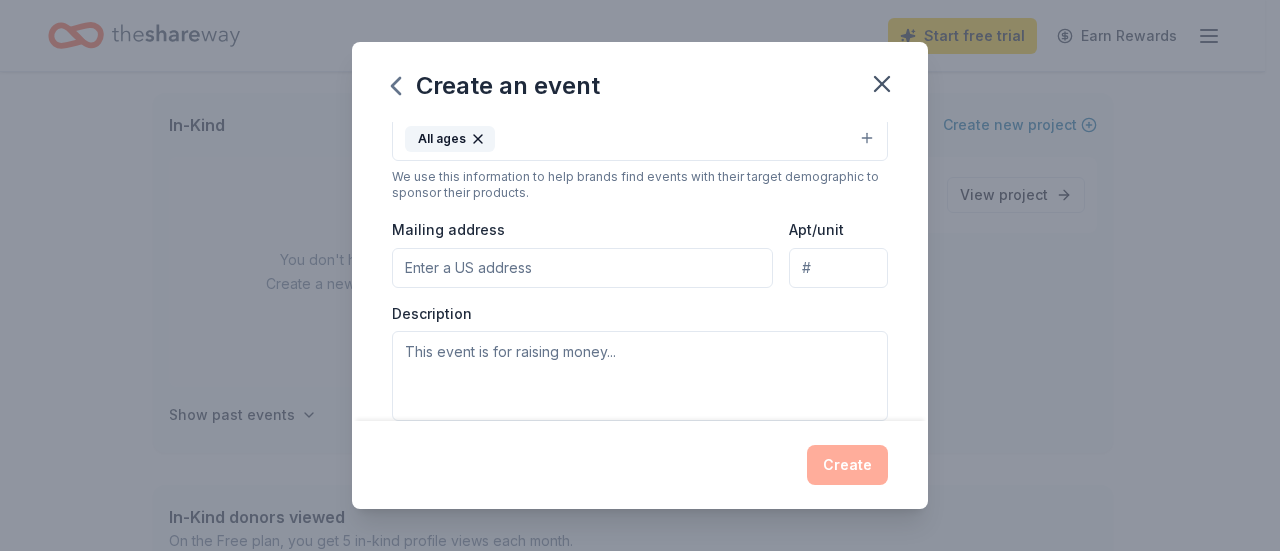 type on "[NUMBER] [STREET], [APT_UNIT]" 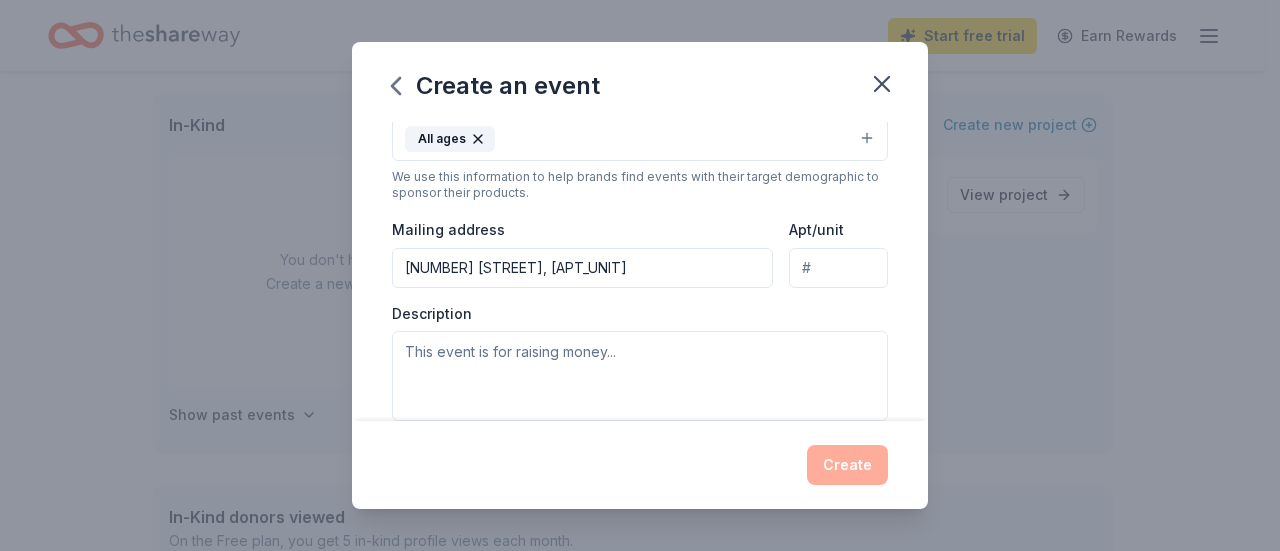 click on "Apt/unit" at bounding box center (838, 268) 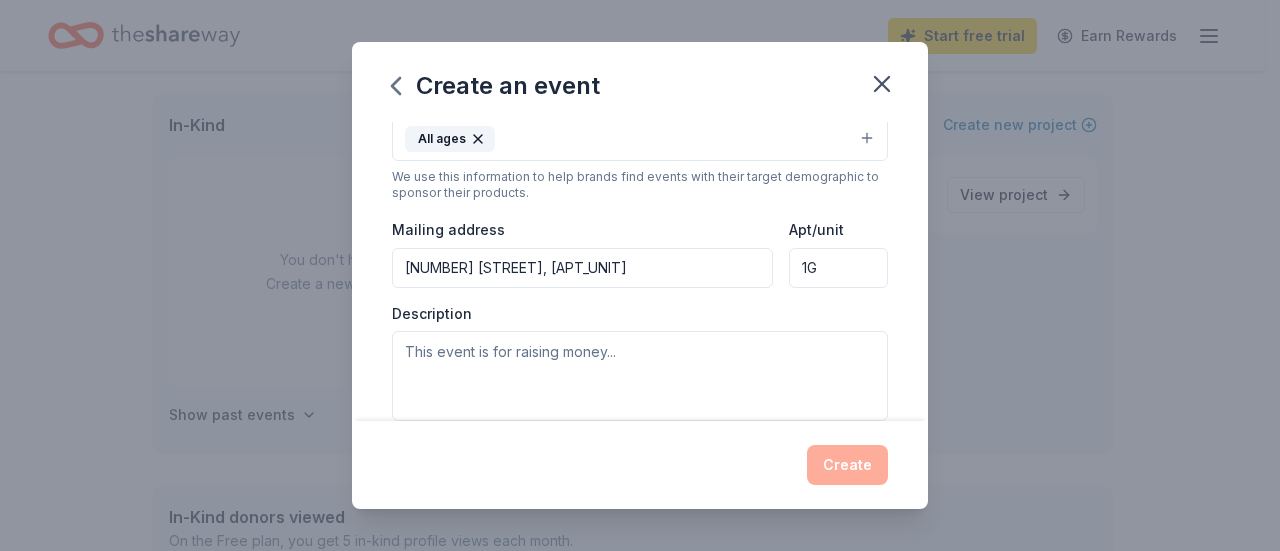 click on "[NUMBER] [STREET], [APT_UNIT]" at bounding box center [582, 268] 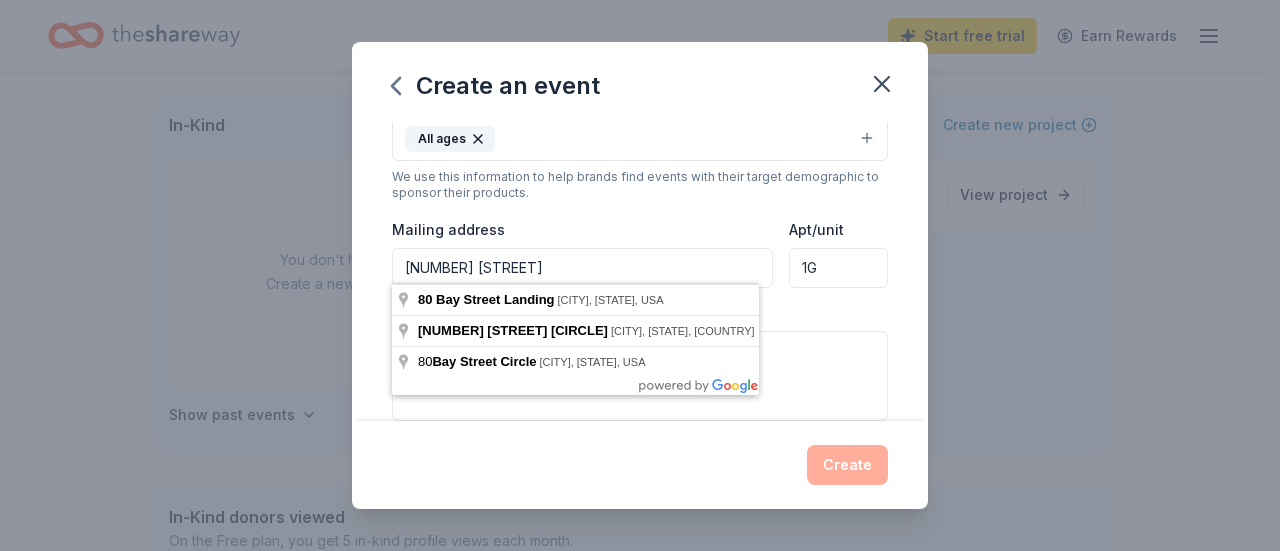 click on "Event name * [NUMBER] Walk to Remember [NUMBER] /[NUMBER] Event website [URL] Attendance * [NUMBER] Date * Pick a date ZIP code * [POSTAL_CODE] Event type * Fundraiser Demographic All ages We use this information to help brands find events with their target demographic to sponsor their products. Mailing address [NUMBER] [STREET], [CITY], [STATE] [APT_UNIT] Description What are you looking for? * Auction & raffle Meals Snacks Desserts Alcohol Beverages Send me reminders Email me reminders of donor application deadlines Recurring event" at bounding box center [640, 271] 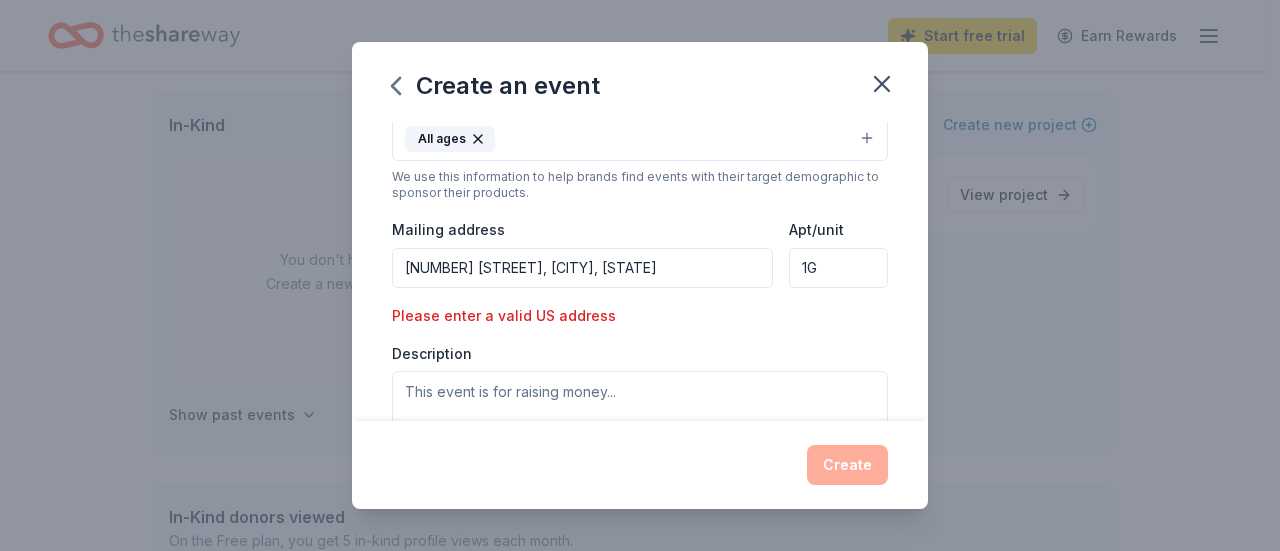 click on "[NUMBER] [STREET], [CITY], [STATE]" at bounding box center [582, 268] 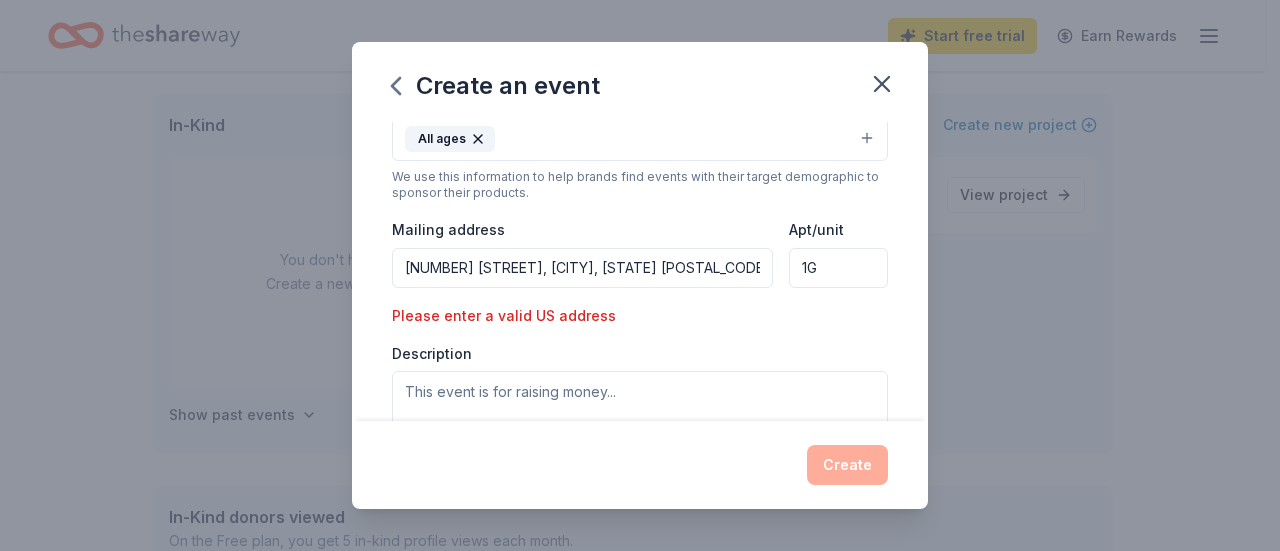 click on "Event type * Fundraiser Demographic All ages We use this information to help brands find events with their target demographic to sponsor their products. Mailing address [NUMBER] [STREET], [CITY], [STATE] [POSTAL_CODE] Apt/unit [APT_UNIT] Please enter a valid US address Description" at bounding box center (640, 228) 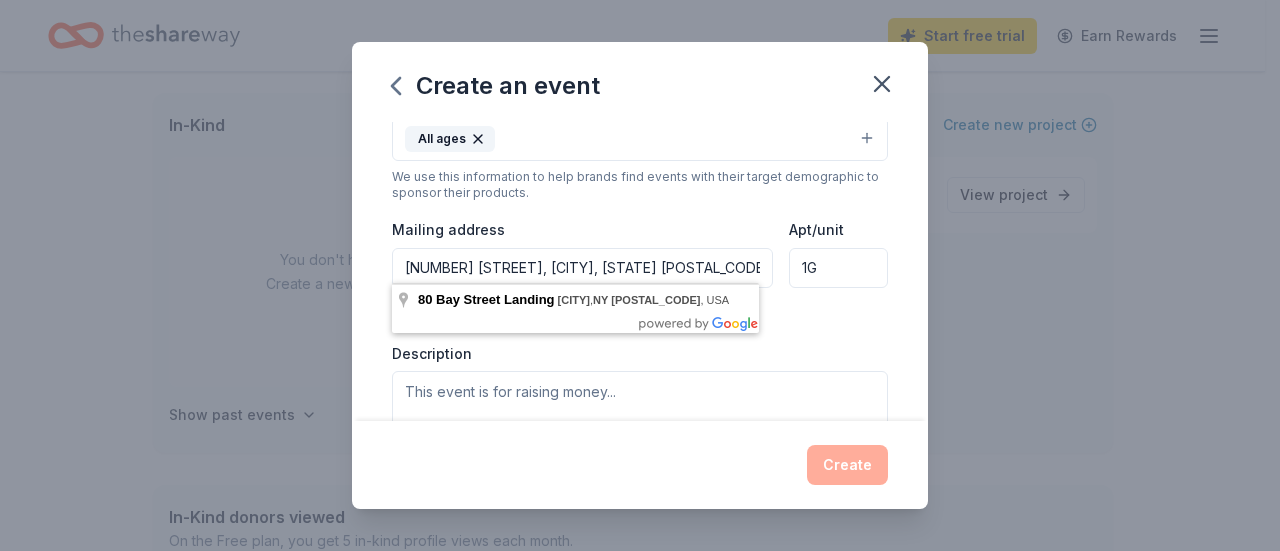 click on "[NUMBER] [STREET], [CITY], [STATE] [POSTAL_CODE]" at bounding box center (582, 268) 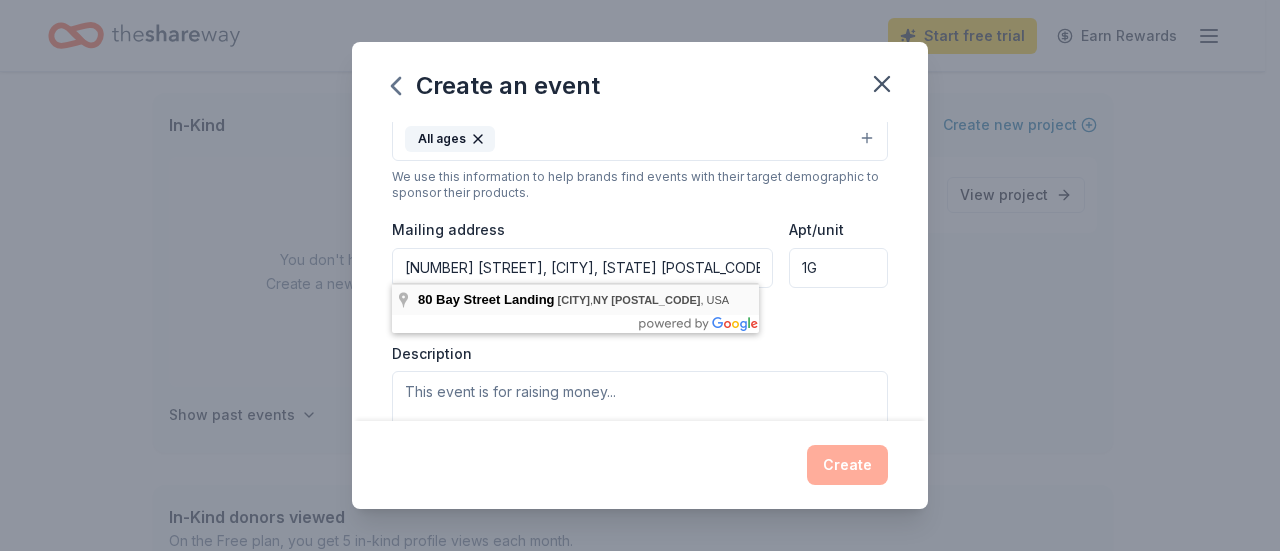 type on "[NUMBER] [STREET], [CITY], [STATE] [POSTAL_CODE]" 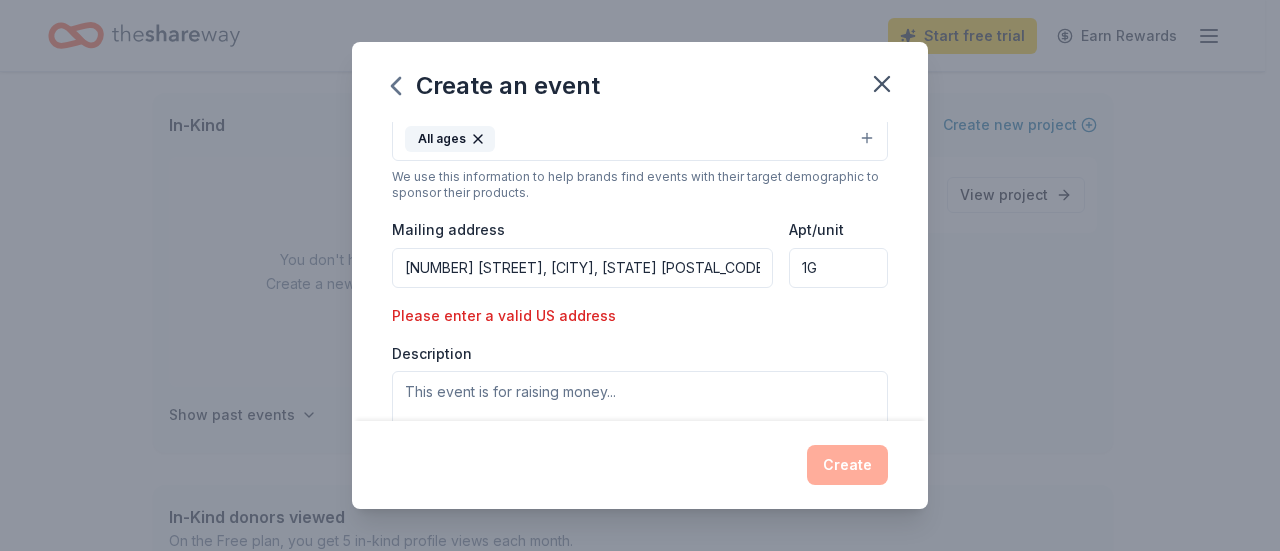 click on "Please enter a valid US address" at bounding box center [510, 316] 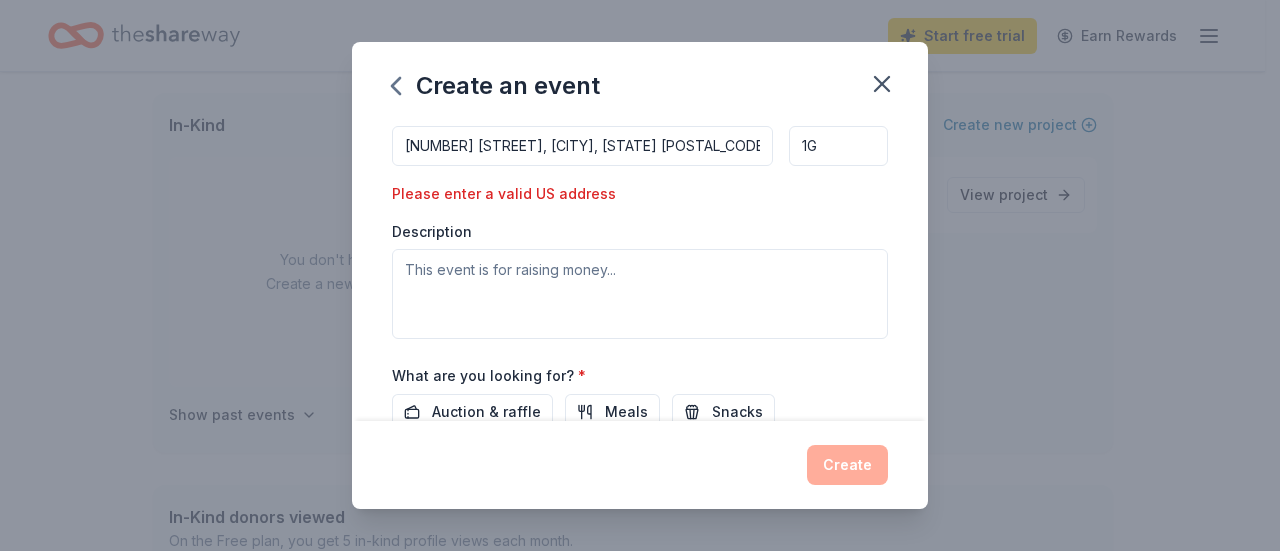scroll, scrollTop: 506, scrollLeft: 0, axis: vertical 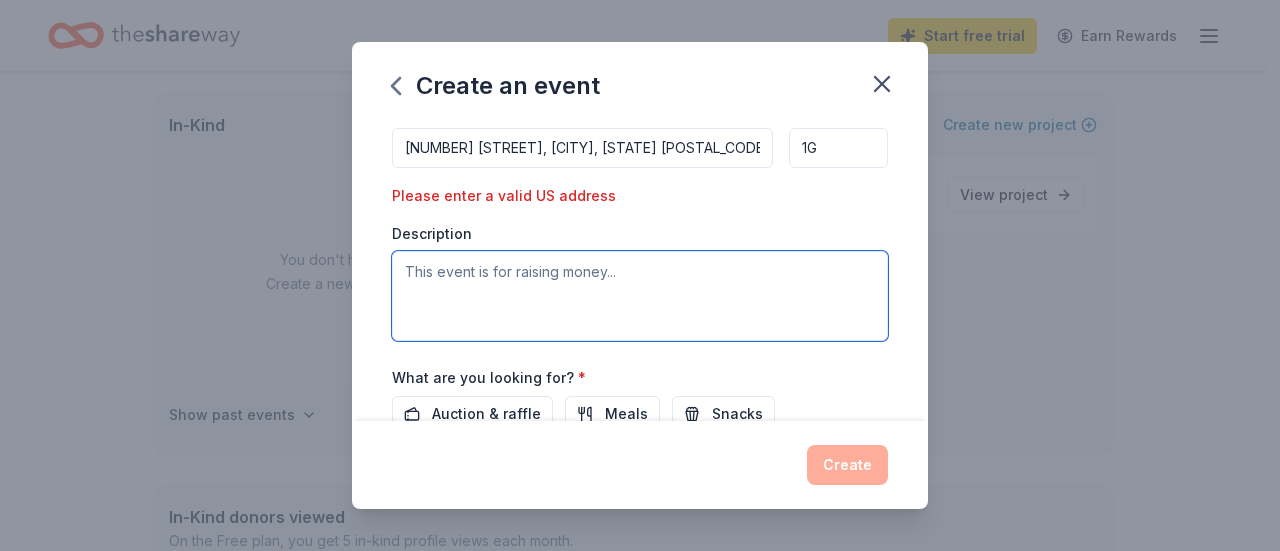 click at bounding box center (640, 296) 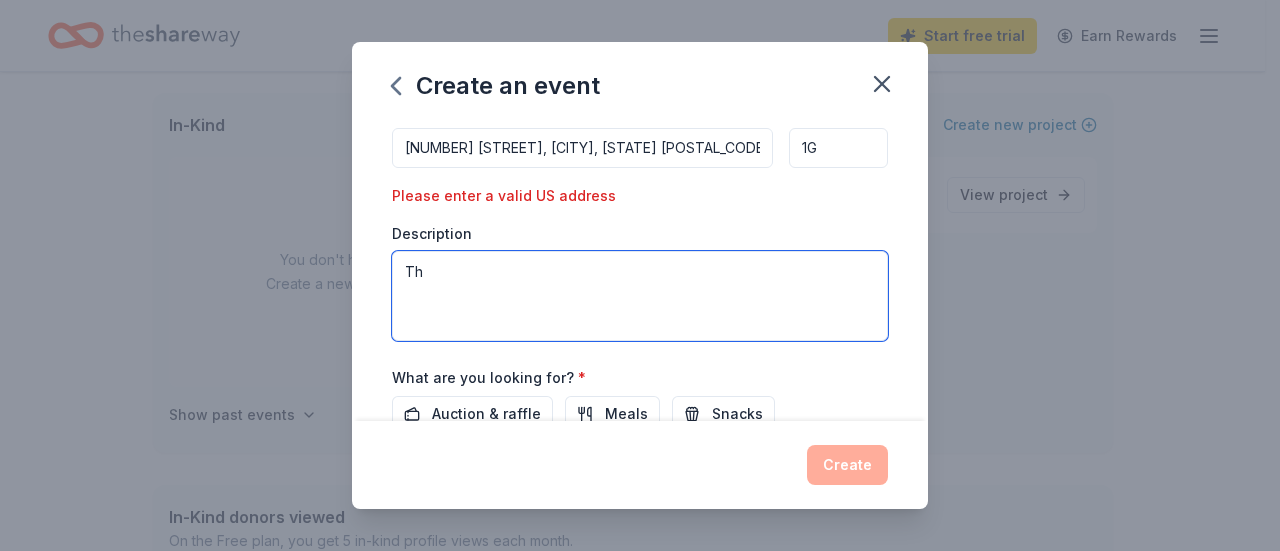type on "T" 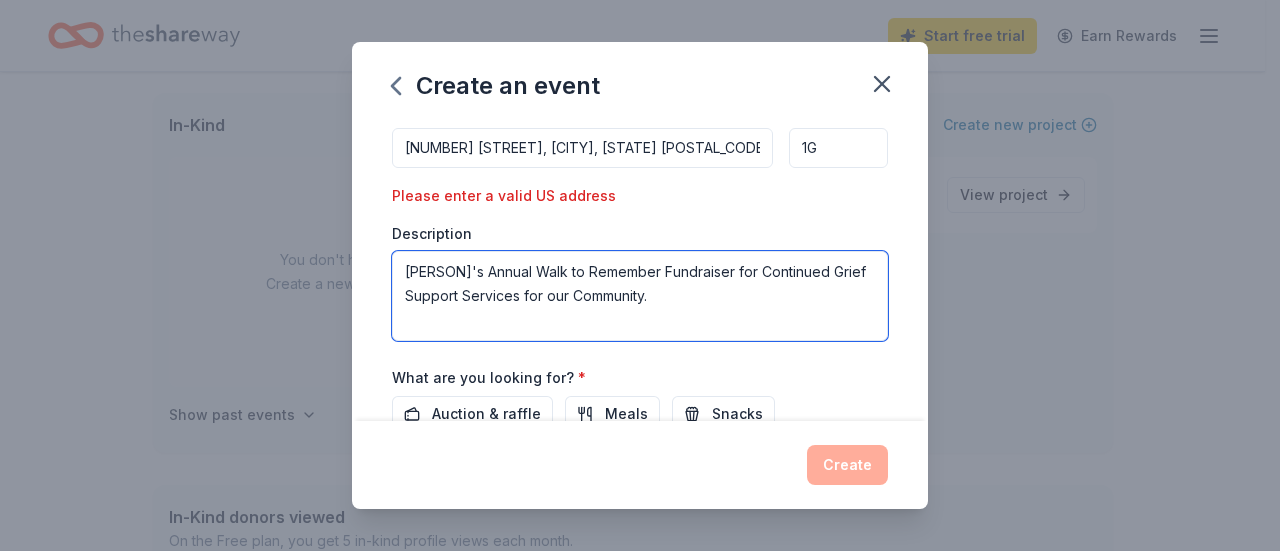 click on "[PERSON]'s Annual Walk to Remember Fundraiser for Continued Grief Support Services for our Community." at bounding box center [640, 296] 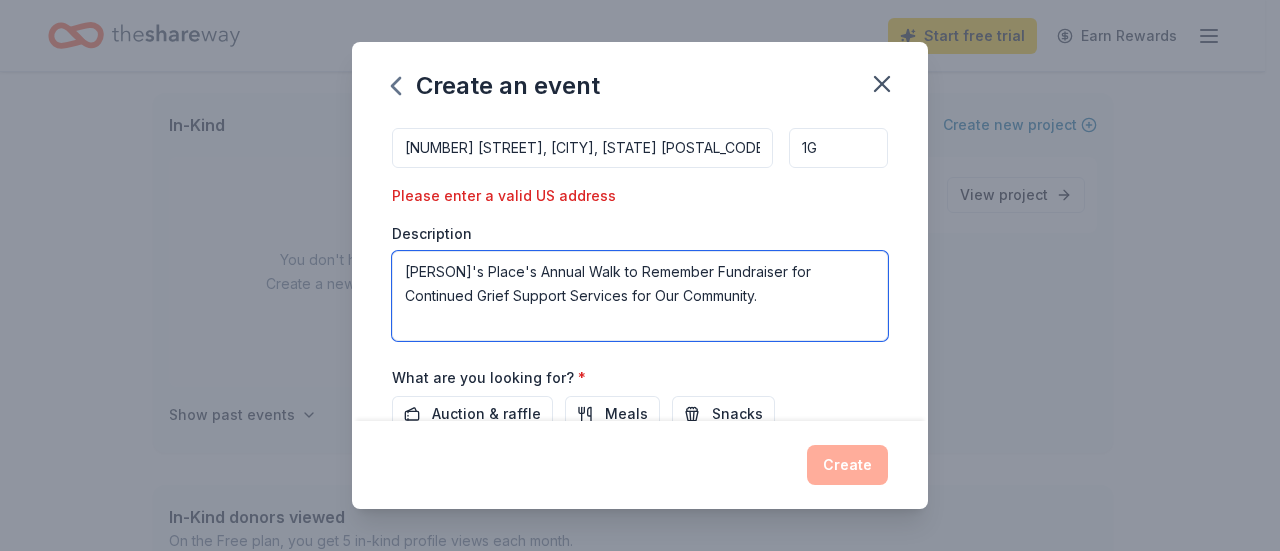 type on "[PERSON]'s Place's Annual Walk to Remember Fundraiser for Continued Grief Support Services for Our Community." 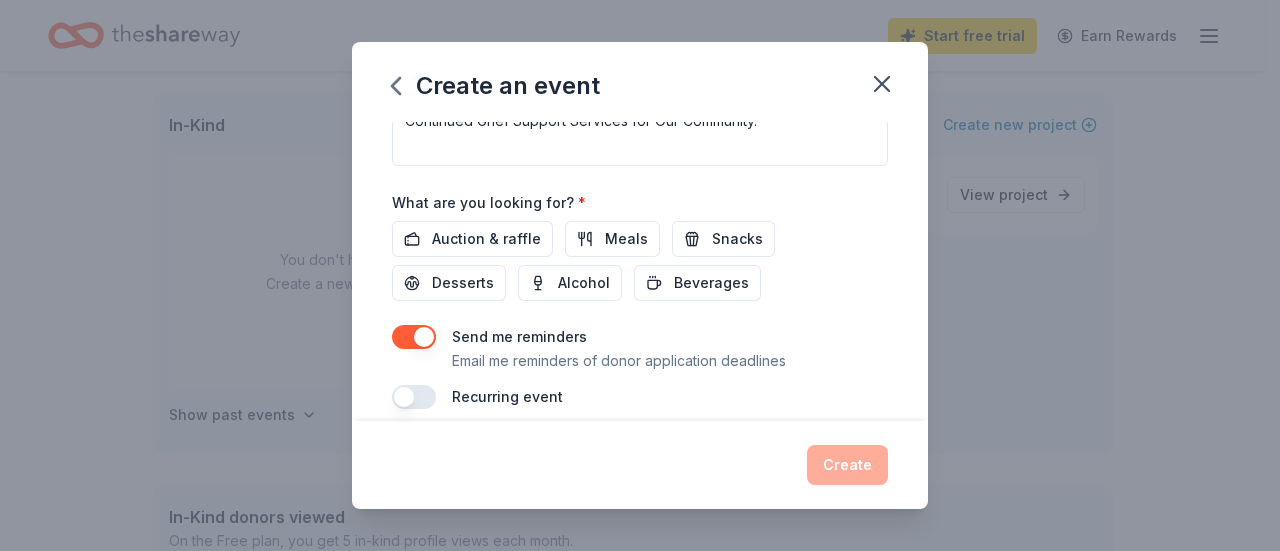 scroll, scrollTop: 694, scrollLeft: 0, axis: vertical 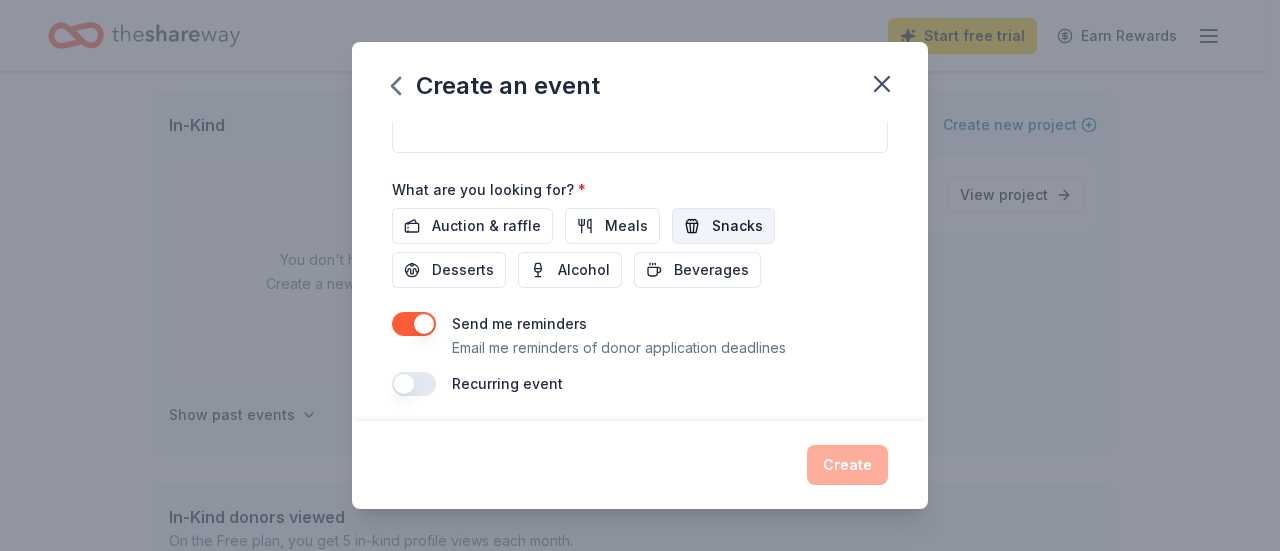 click on "Snacks" at bounding box center [737, 226] 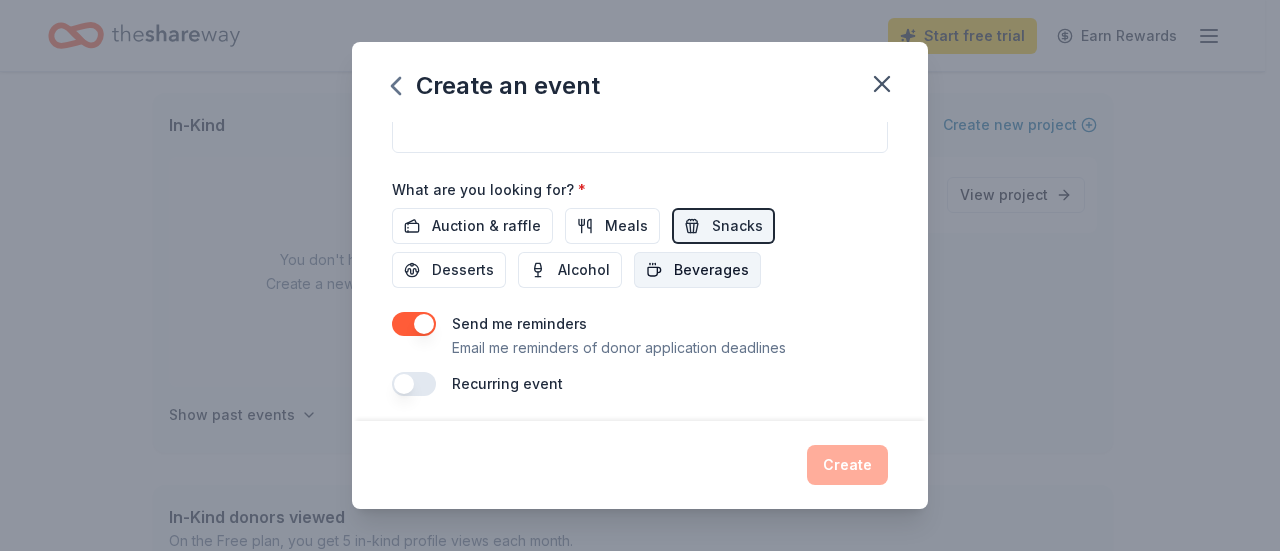click on "Beverages" at bounding box center (711, 270) 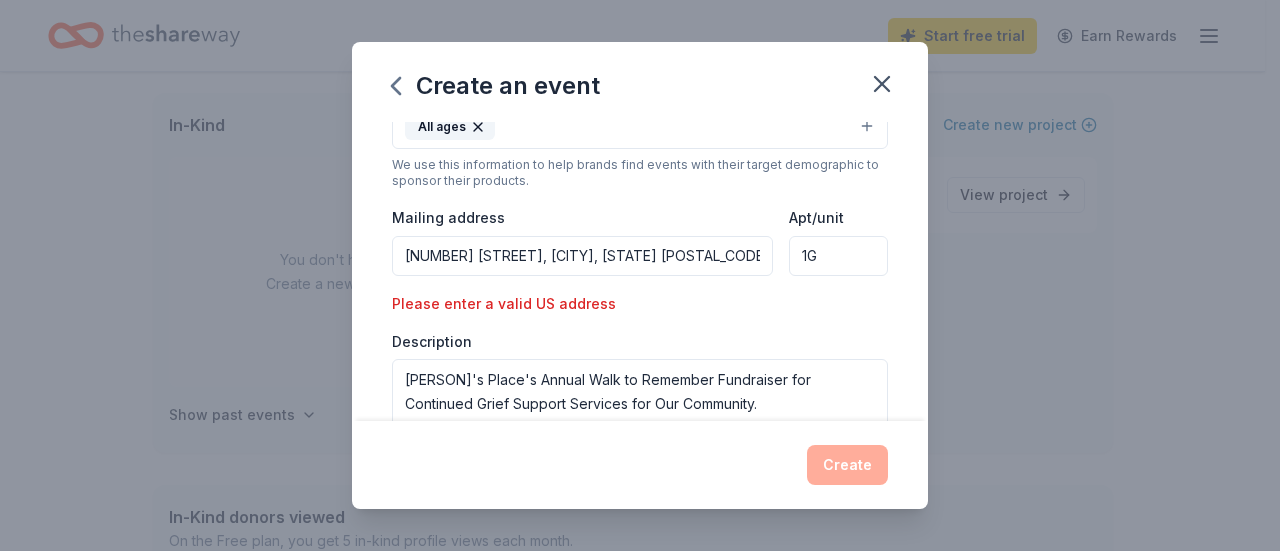scroll, scrollTop: 396, scrollLeft: 0, axis: vertical 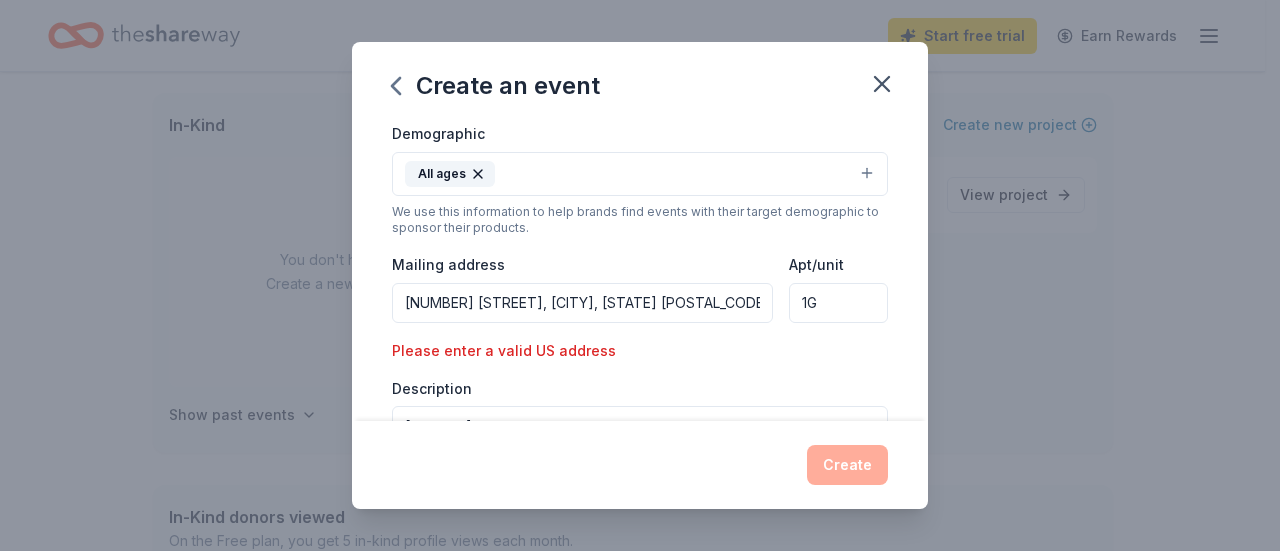 click on "[NUMBER] [STREET], [CITY], [STATE] [POSTAL_CODE]" at bounding box center [582, 303] 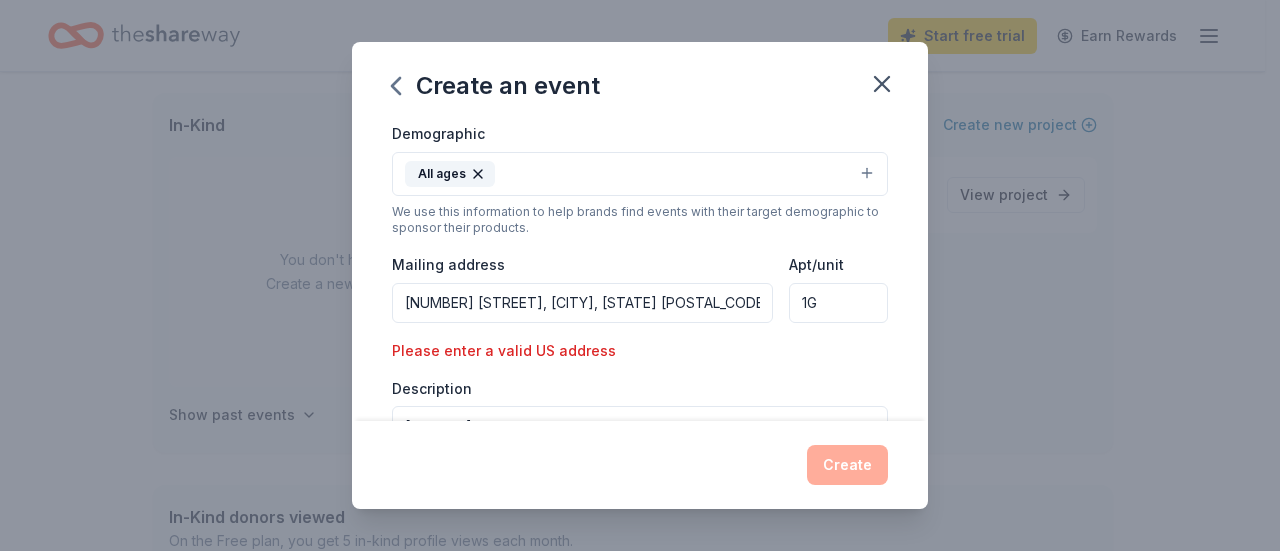 click on "[NUMBER] [STREET], [CITY], [STATE] [POSTAL_CODE]" at bounding box center (582, 303) 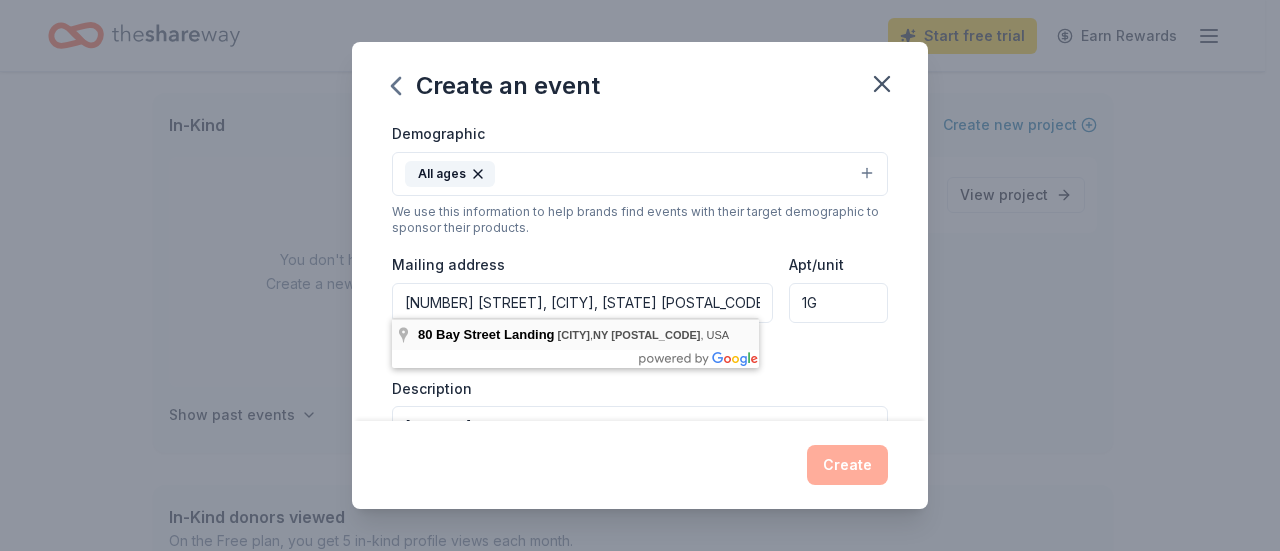 type on "[NUMBER] [STREET], [CITY], [STATE] [POSTAL_CODE]" 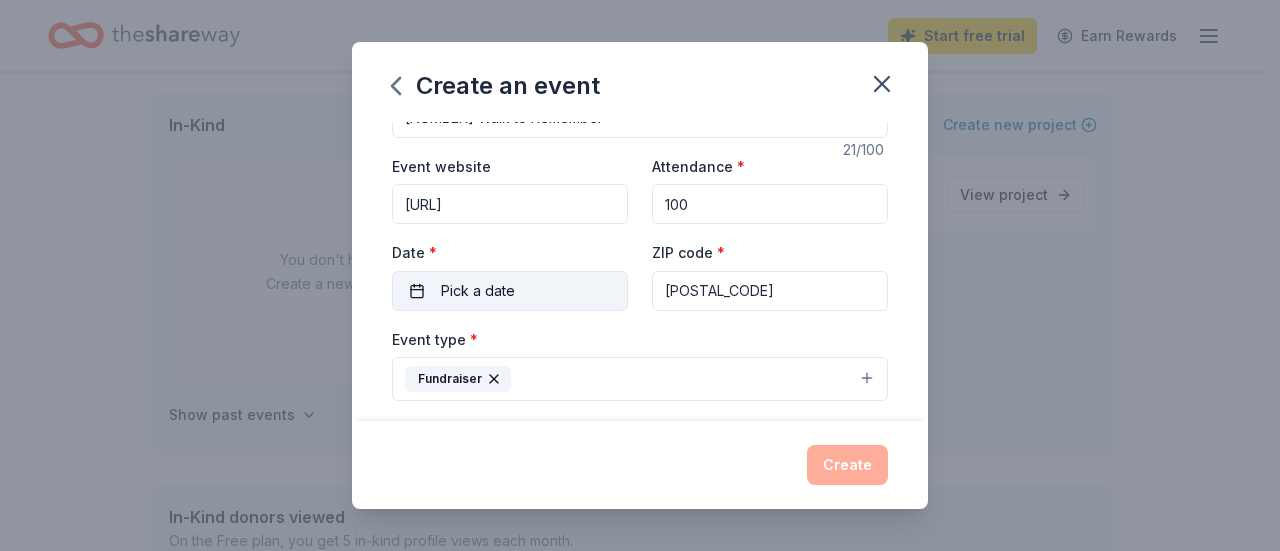 scroll, scrollTop: 0, scrollLeft: 0, axis: both 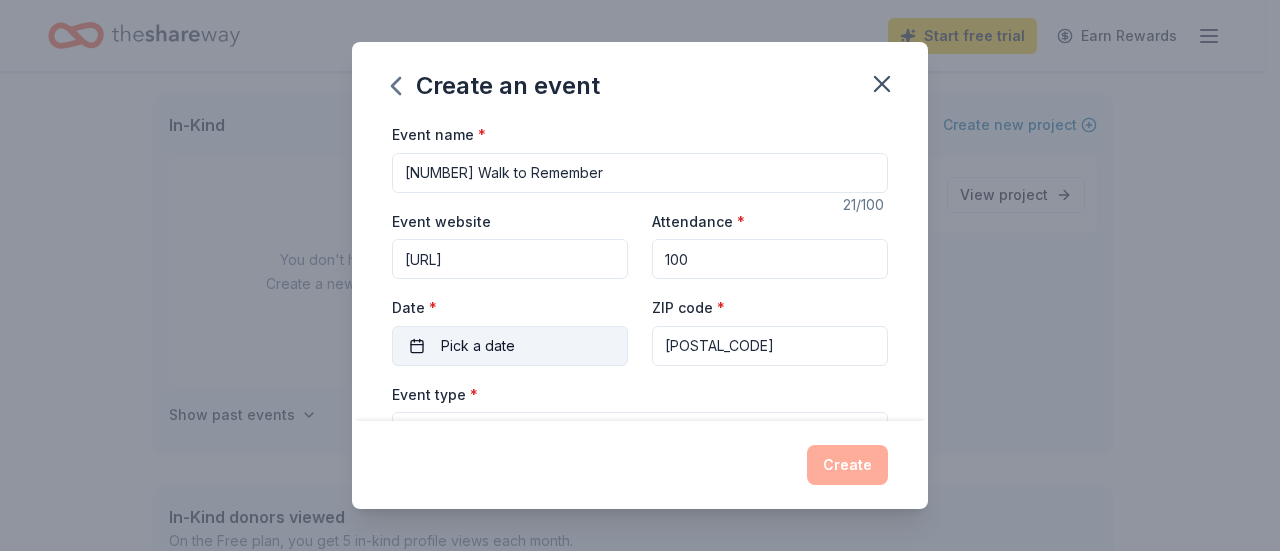 click on "Pick a date" at bounding box center (510, 346) 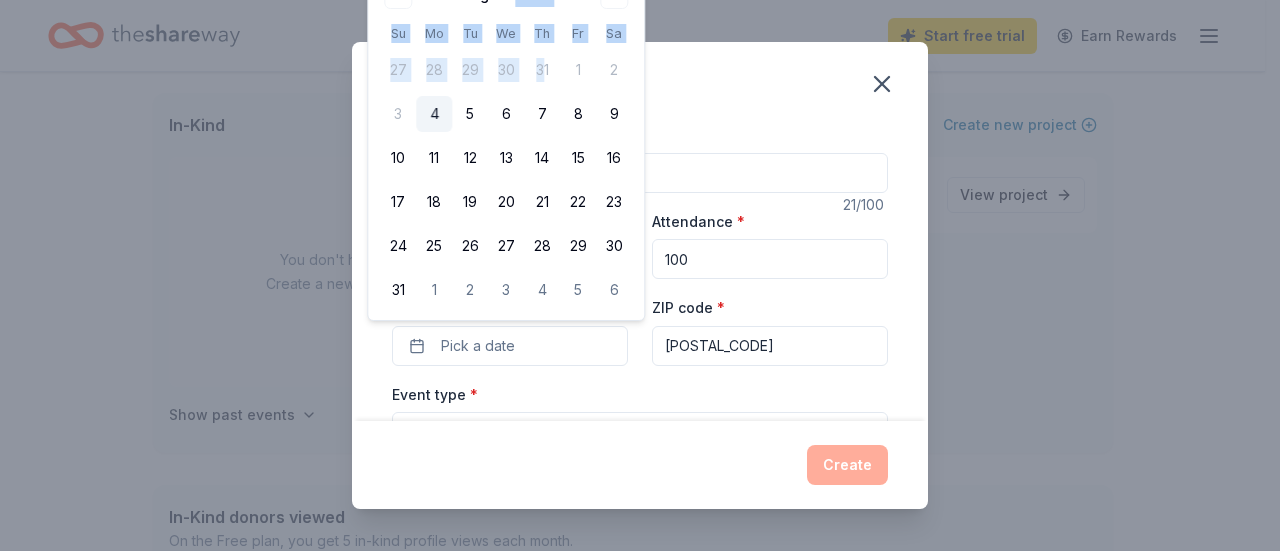 drag, startPoint x: 514, startPoint y: 1, endPoint x: 531, endPoint y: 43, distance: 45.310043 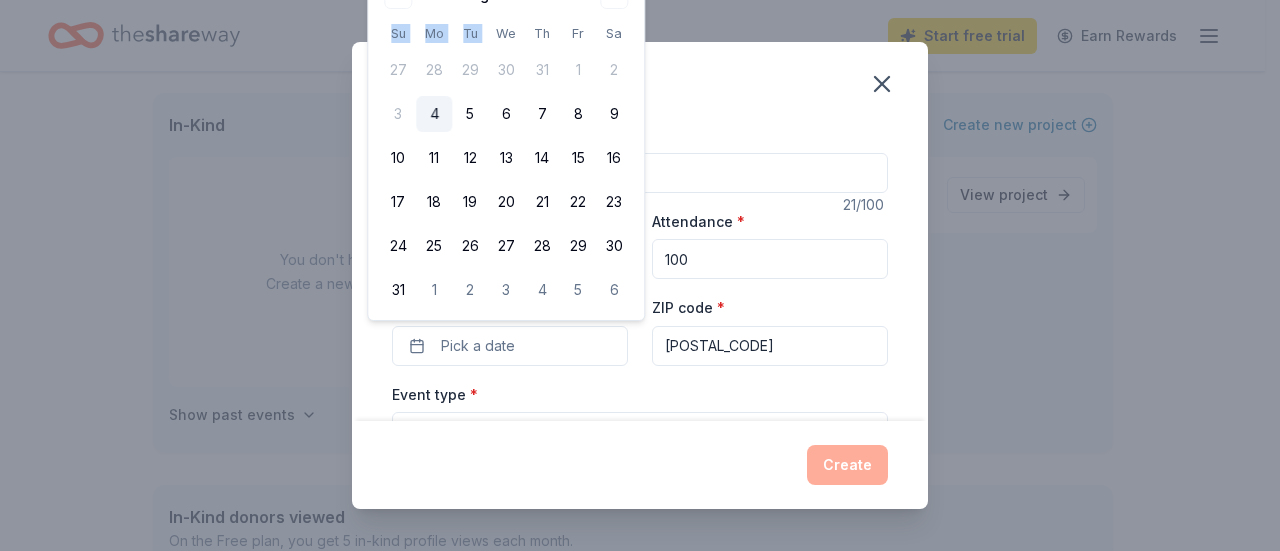 drag, startPoint x: 639, startPoint y: 9, endPoint x: 491, endPoint y: 39, distance: 151.00993 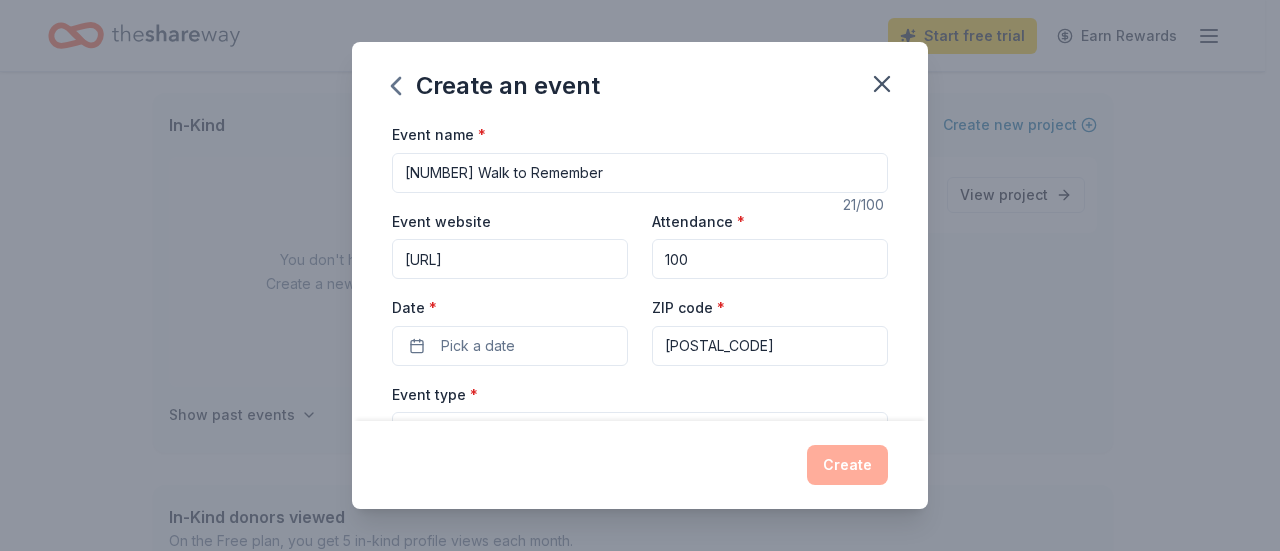 drag, startPoint x: 366, startPoint y: 15, endPoint x: 464, endPoint y: 46, distance: 102.78619 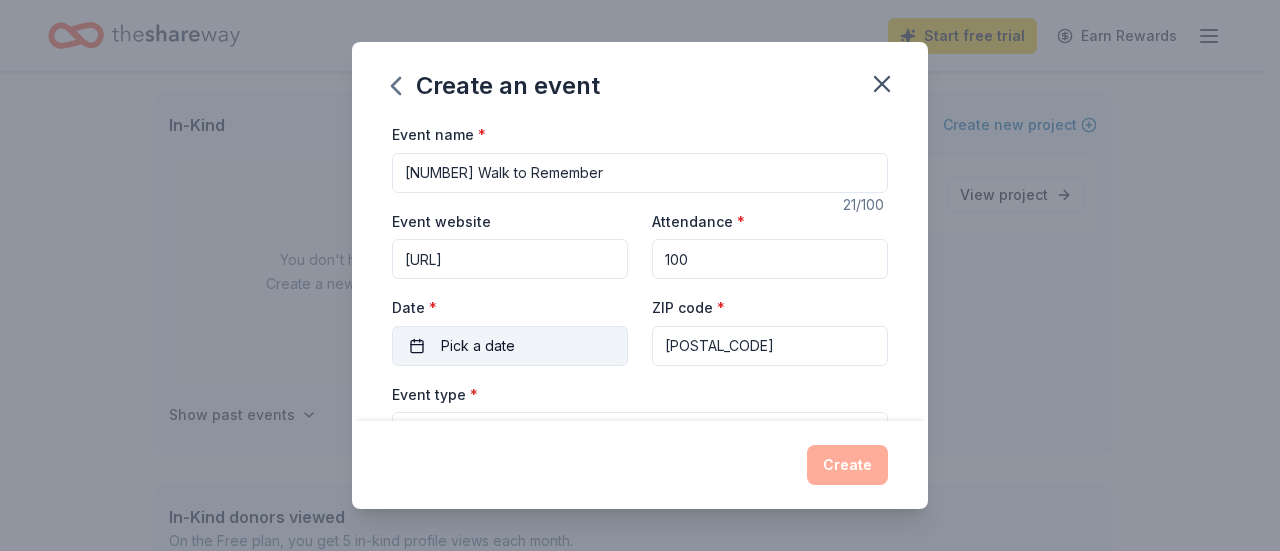 click on "Pick a date" at bounding box center (510, 346) 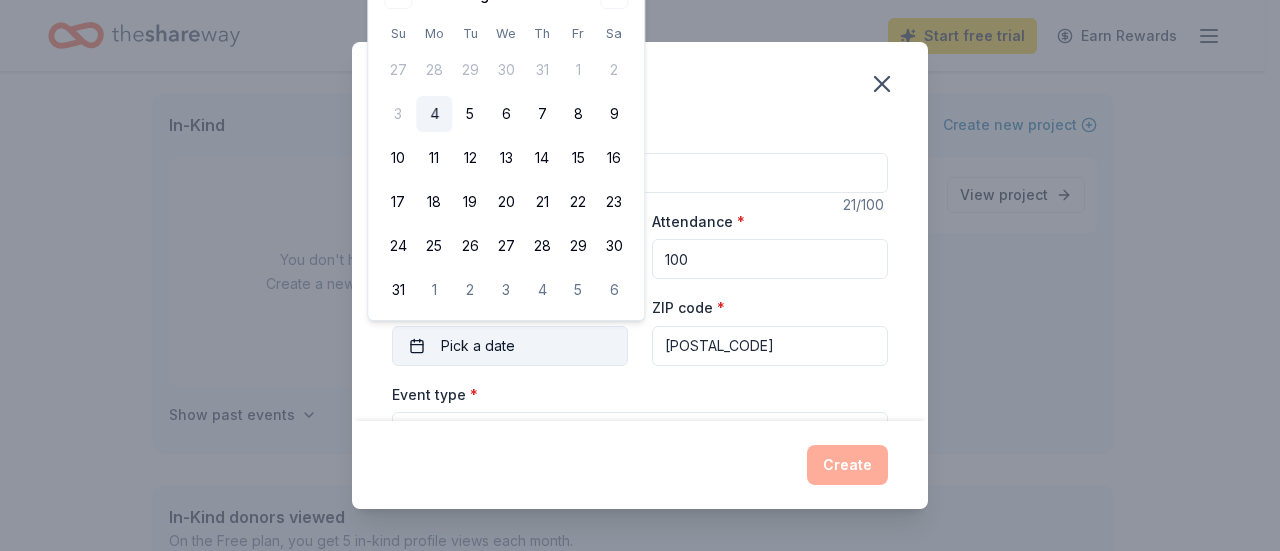 click on "Pick a date" at bounding box center (510, 346) 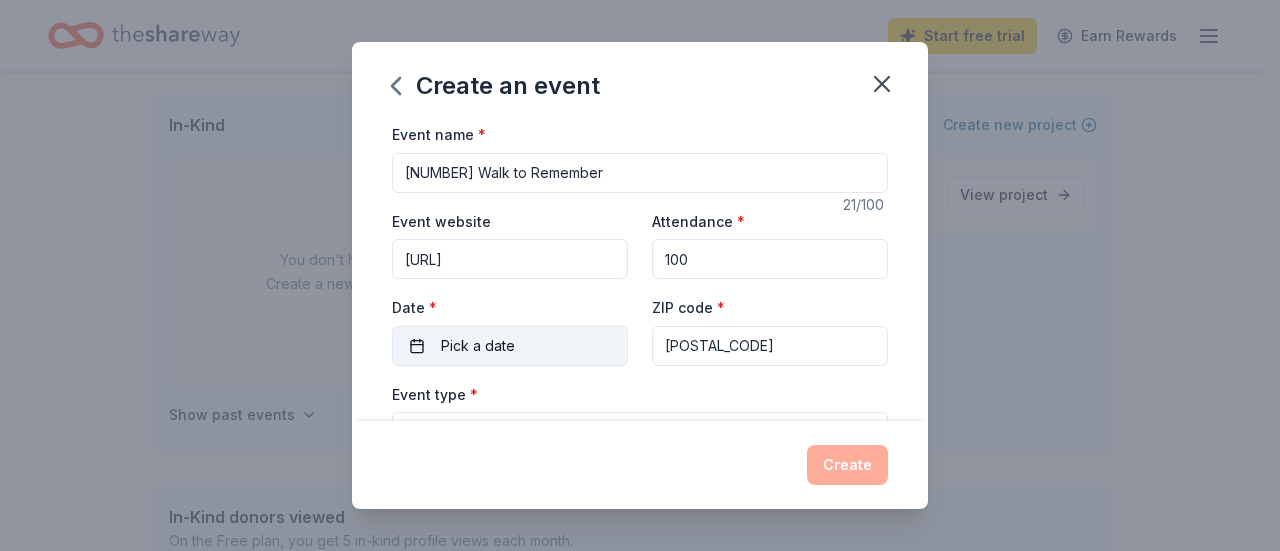 click on "Pick a date" at bounding box center (478, 346) 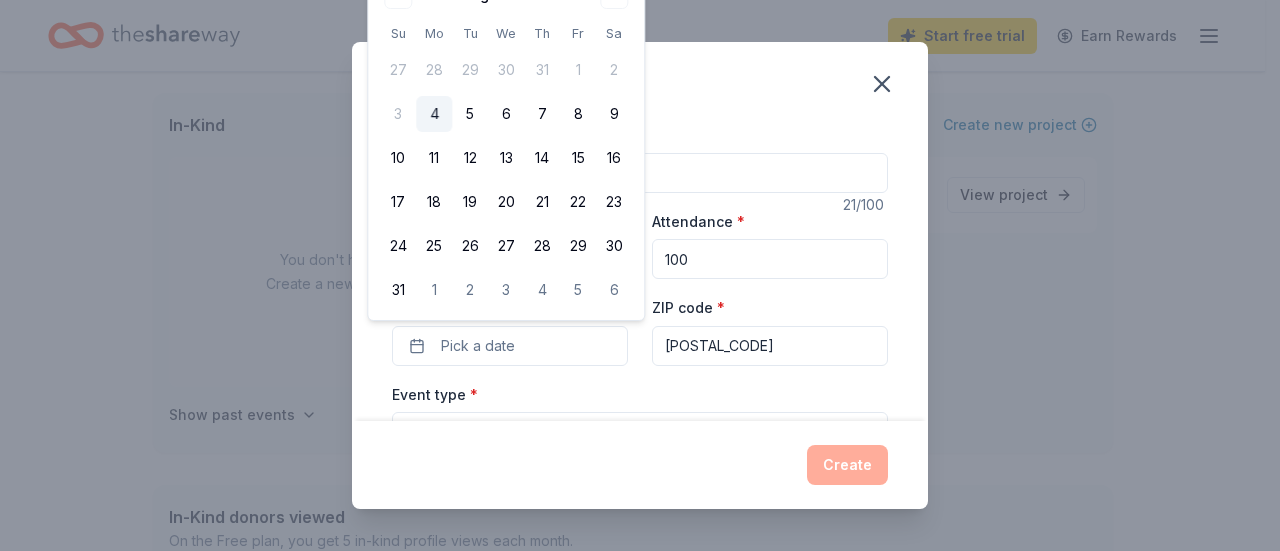 click on "August 2025 Su Mo Tu We Th Fr Sa 27 28 29 30 31 1 2 3 4 5 6 7 8 9 10 11 12 13 14 15 16 17 18 19 20 21 22 23 24 25 26 27 28 29 30 31 1 2 3 4 5 6" at bounding box center [506, 143] 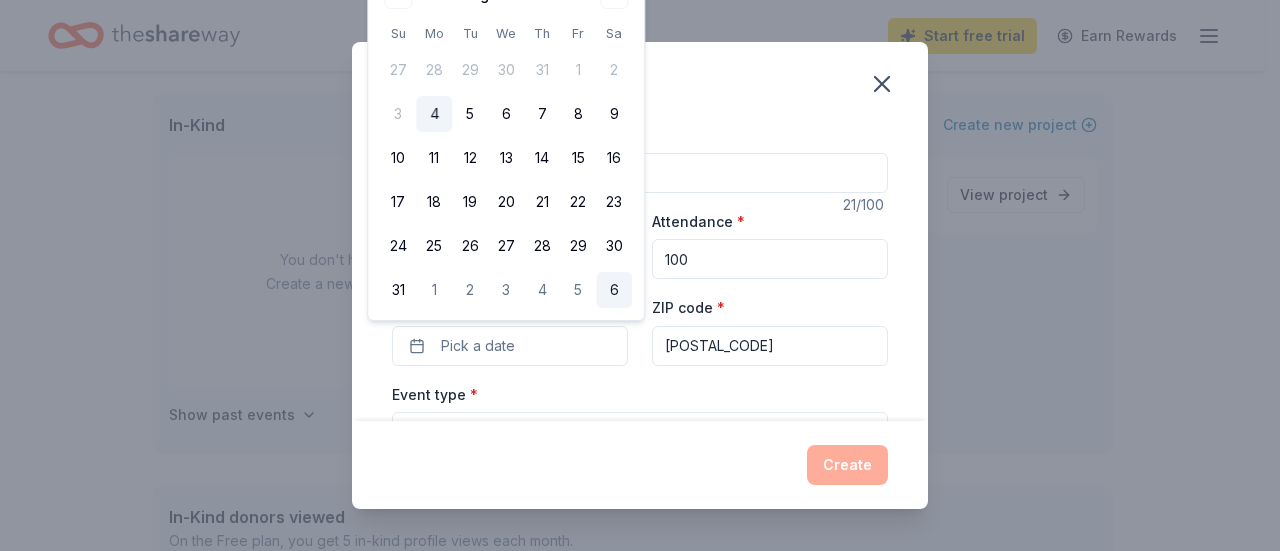 click on "6" at bounding box center [614, 290] 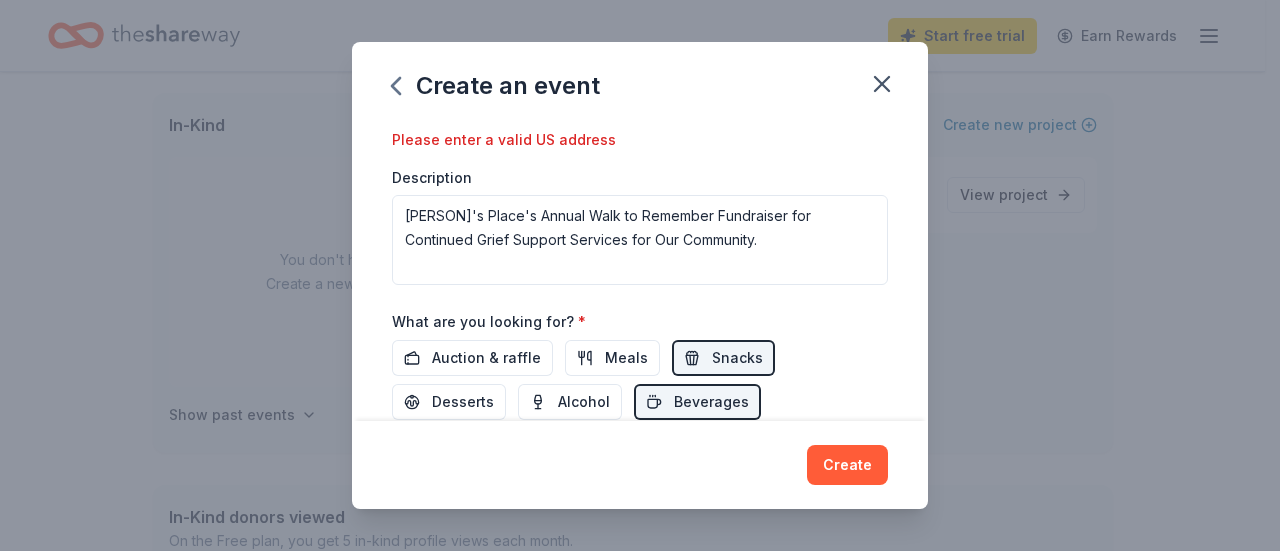 scroll, scrollTop: 540, scrollLeft: 0, axis: vertical 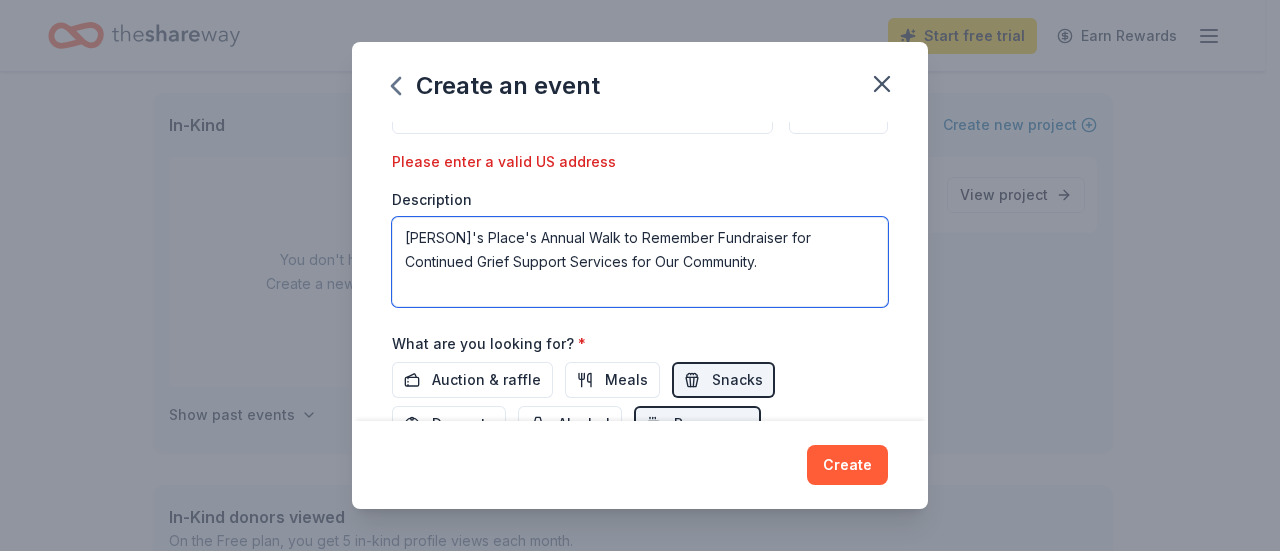 click on "[PERSON]'s Place's Annual Walk to Remember Fundraiser for Continued Grief Support Services for Our Community." at bounding box center [640, 262] 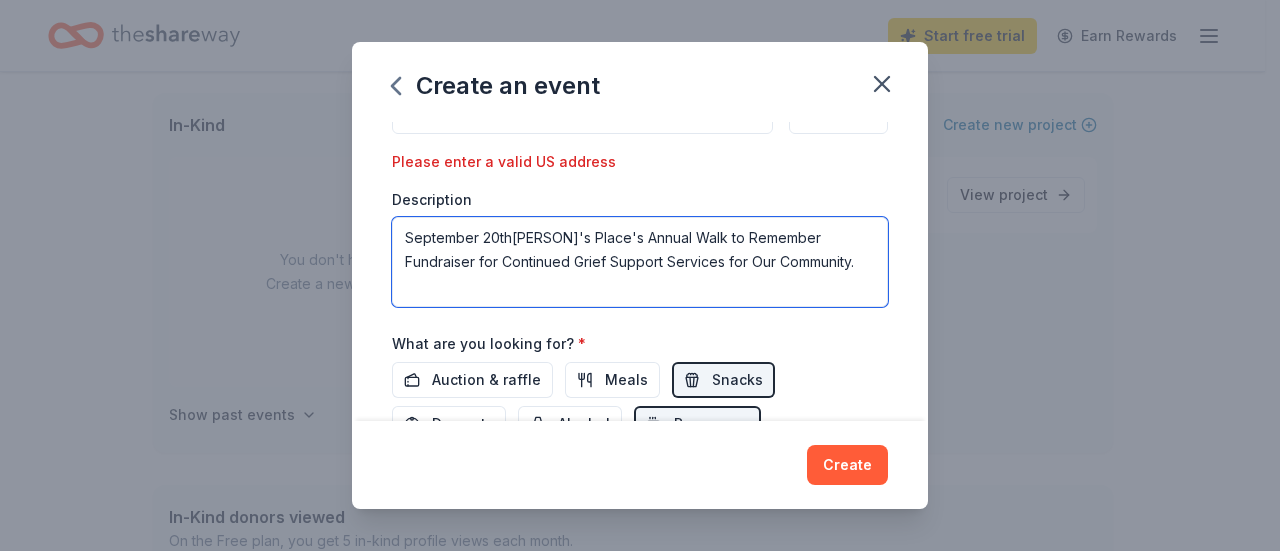 click on "September 20th[PERSON]'s Place's Annual Walk to Remember Fundraiser for Continued Grief Support Services for Our Community." at bounding box center [640, 262] 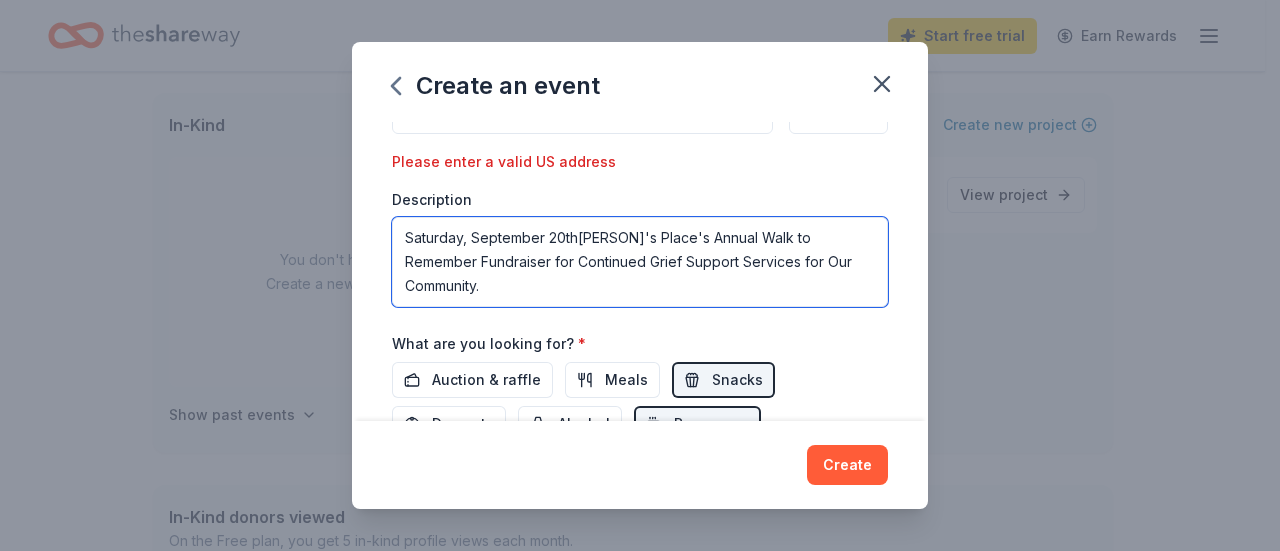click on "Saturday, September 20th[PERSON]'s Place's Annual Walk to Remember Fundraiser for Continued Grief Support Services for Our Community." at bounding box center [640, 262] 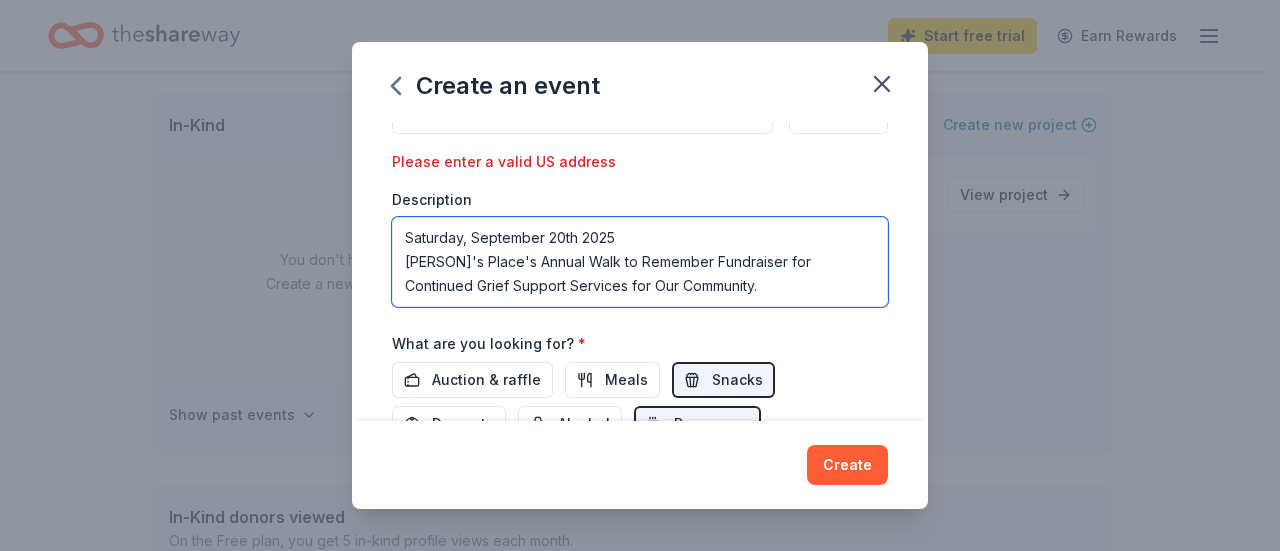 type on "Saturday, September 20th 2025
[PERSON]'s Place's Annual Walk to Remember Fundraiser for Continued Grief Support Services for Our Community." 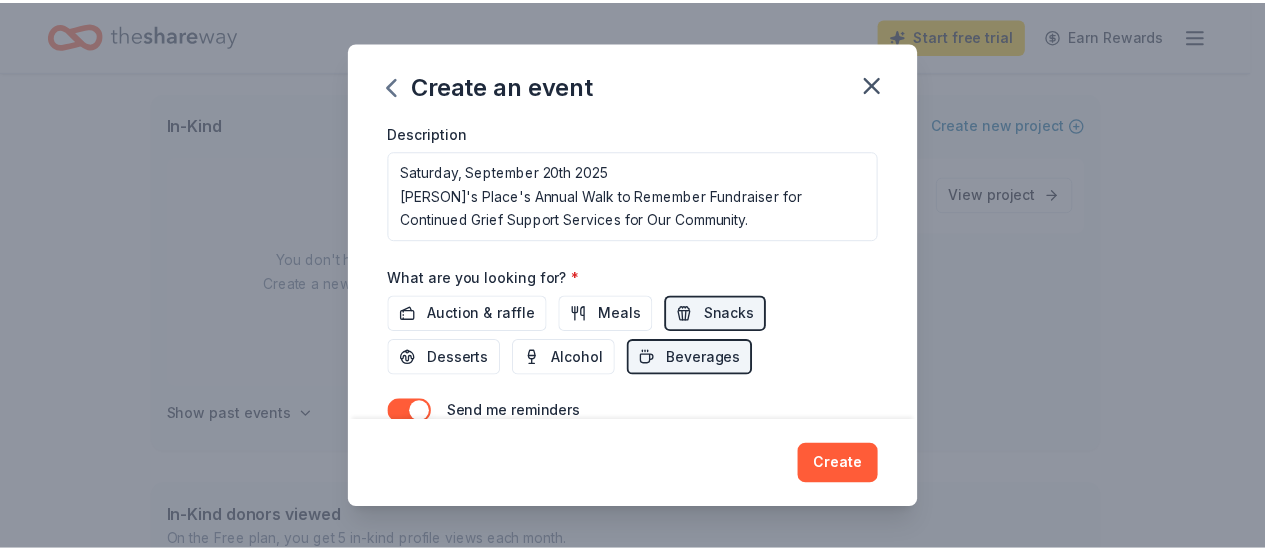 scroll, scrollTop: 694, scrollLeft: 0, axis: vertical 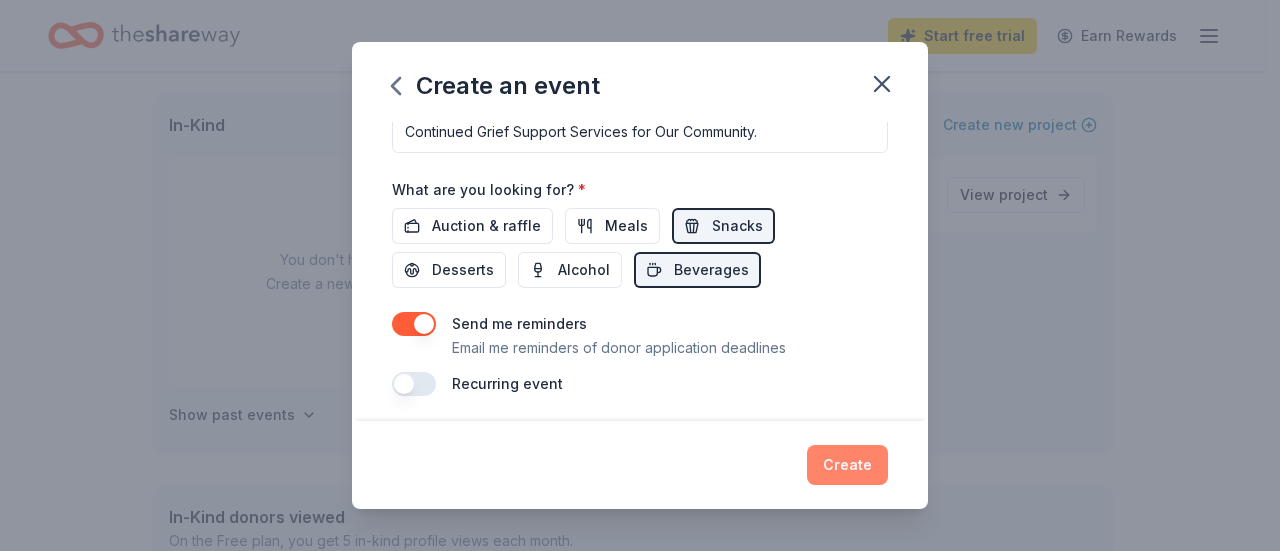 click on "Create" at bounding box center (847, 465) 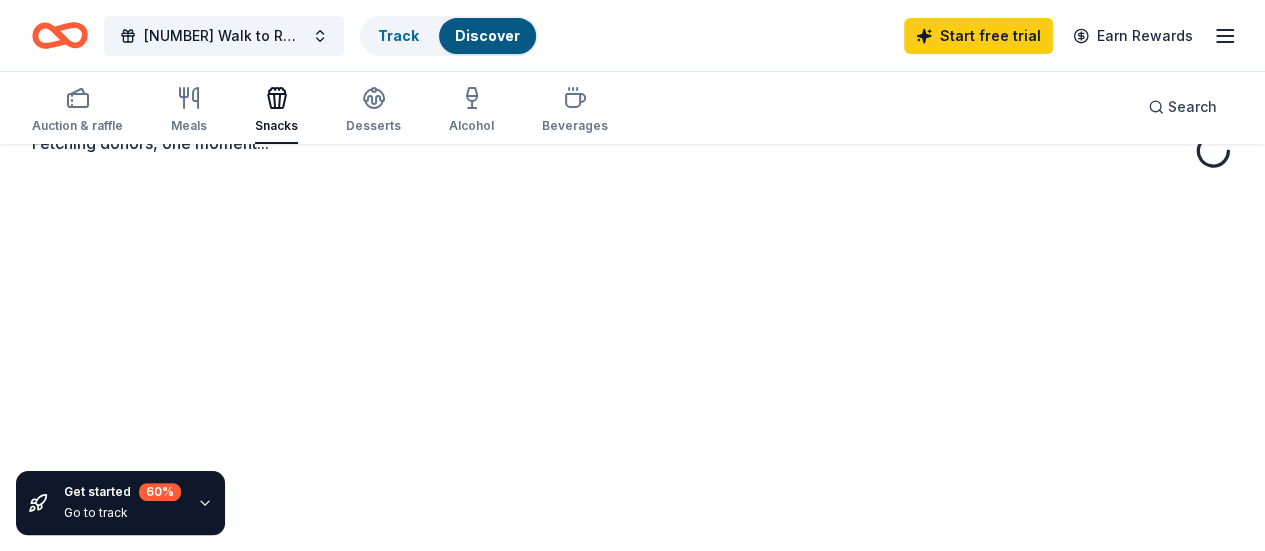 scroll, scrollTop: 0, scrollLeft: 0, axis: both 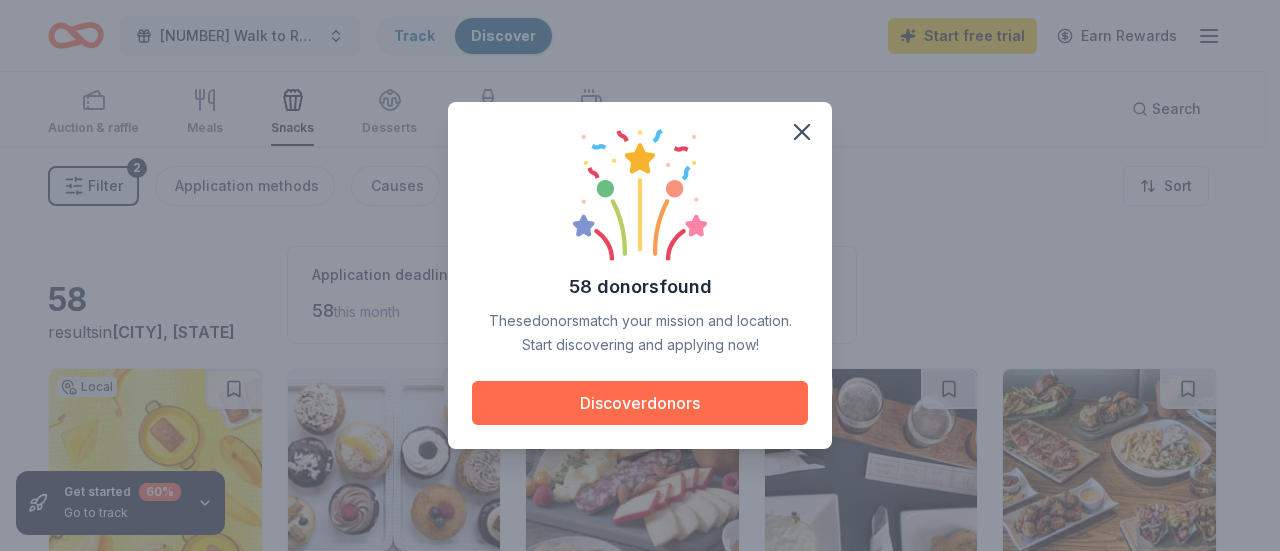 click on "Discover  donors" at bounding box center (640, 403) 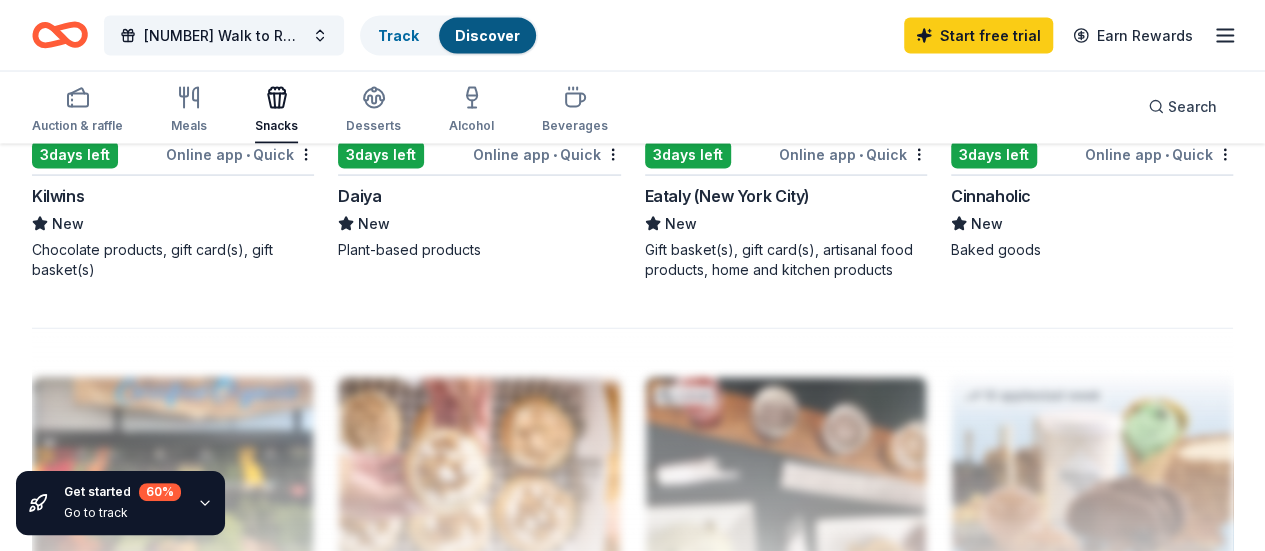 scroll, scrollTop: 2003, scrollLeft: 0, axis: vertical 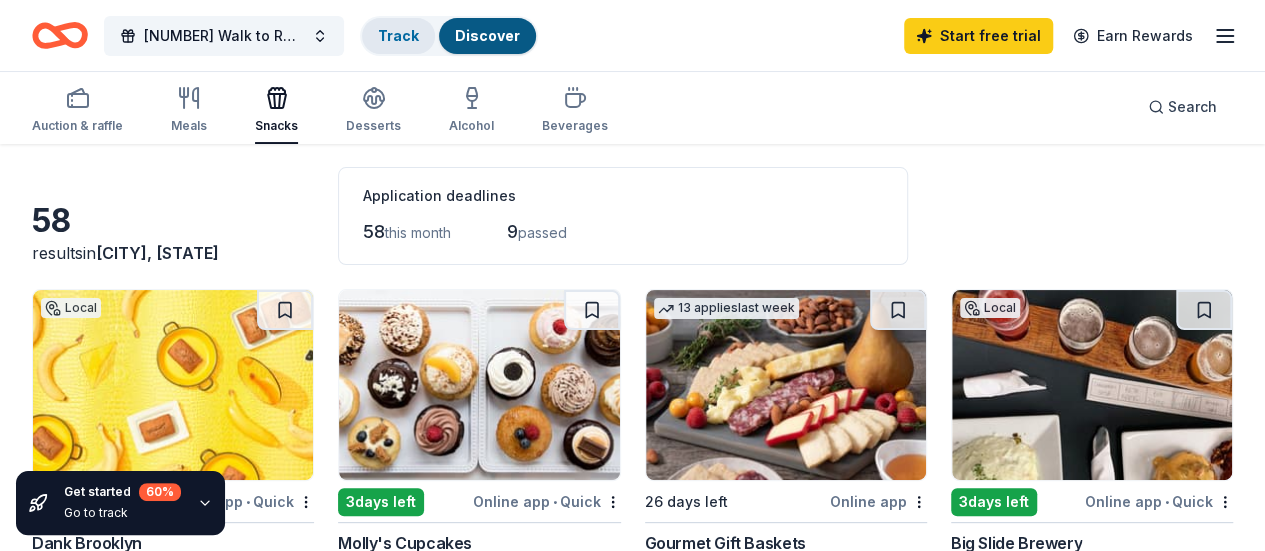 click on "Track" at bounding box center (398, 35) 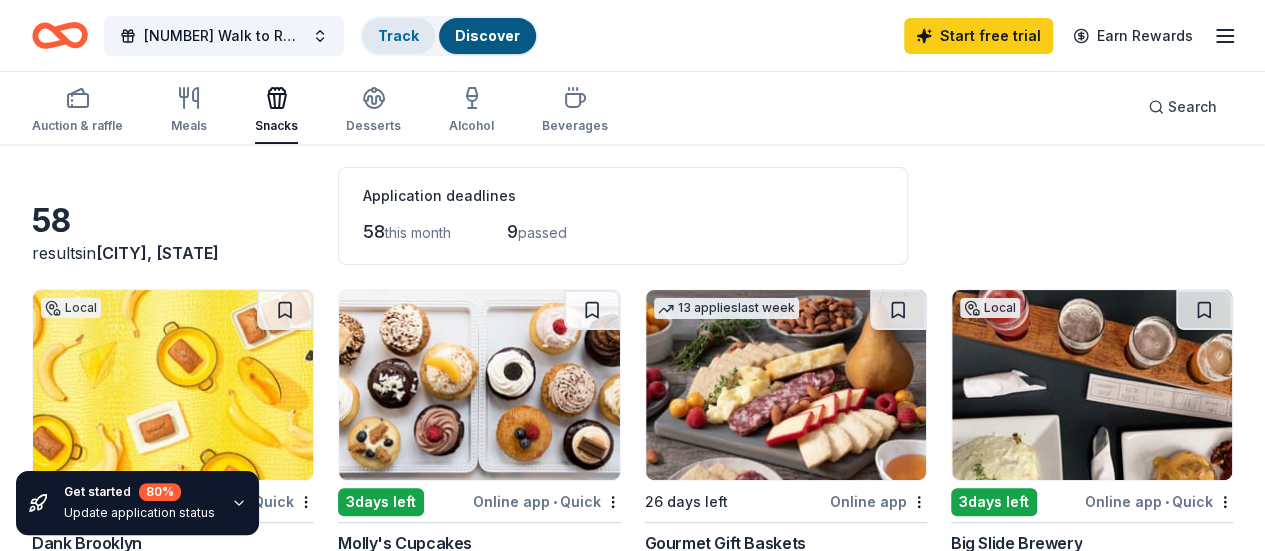 scroll, scrollTop: 0, scrollLeft: 0, axis: both 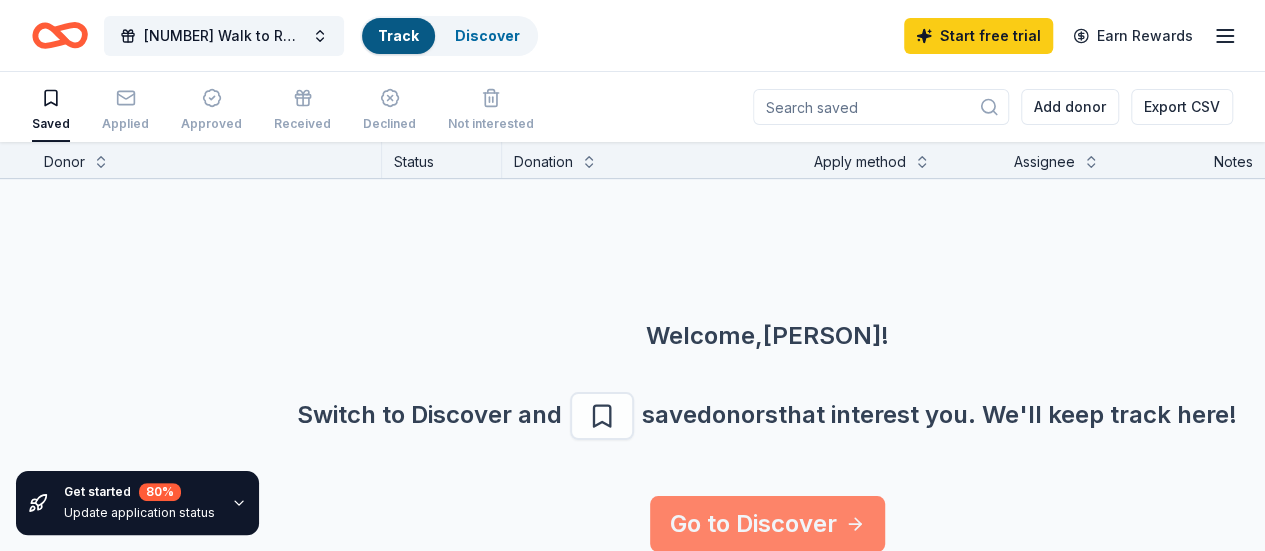 click on "Go to Discover" at bounding box center (767, 524) 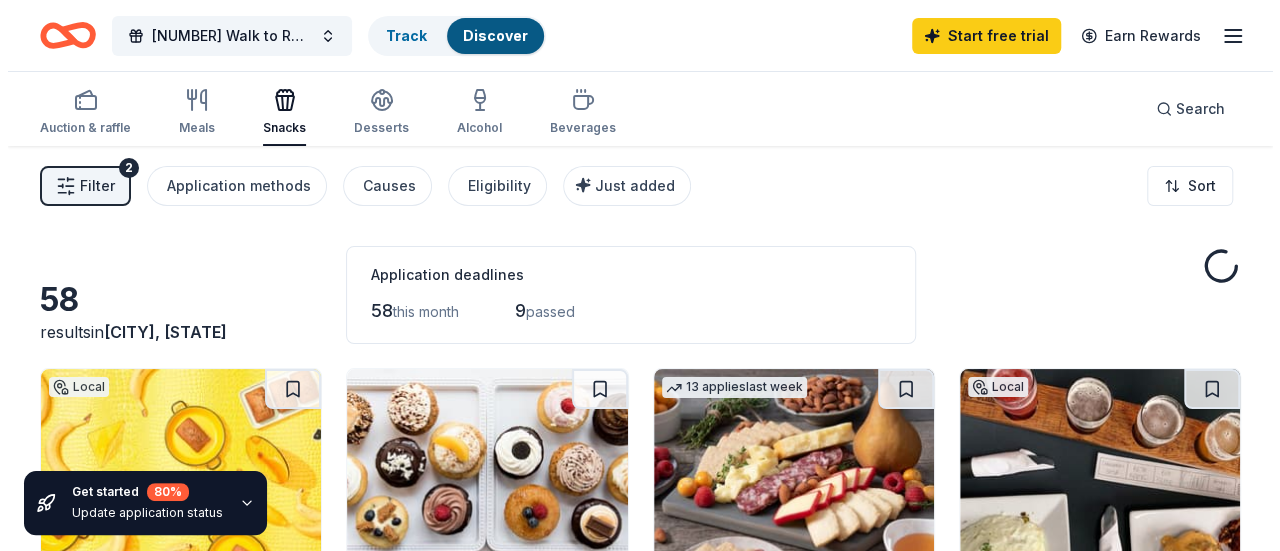 scroll, scrollTop: 0, scrollLeft: 0, axis: both 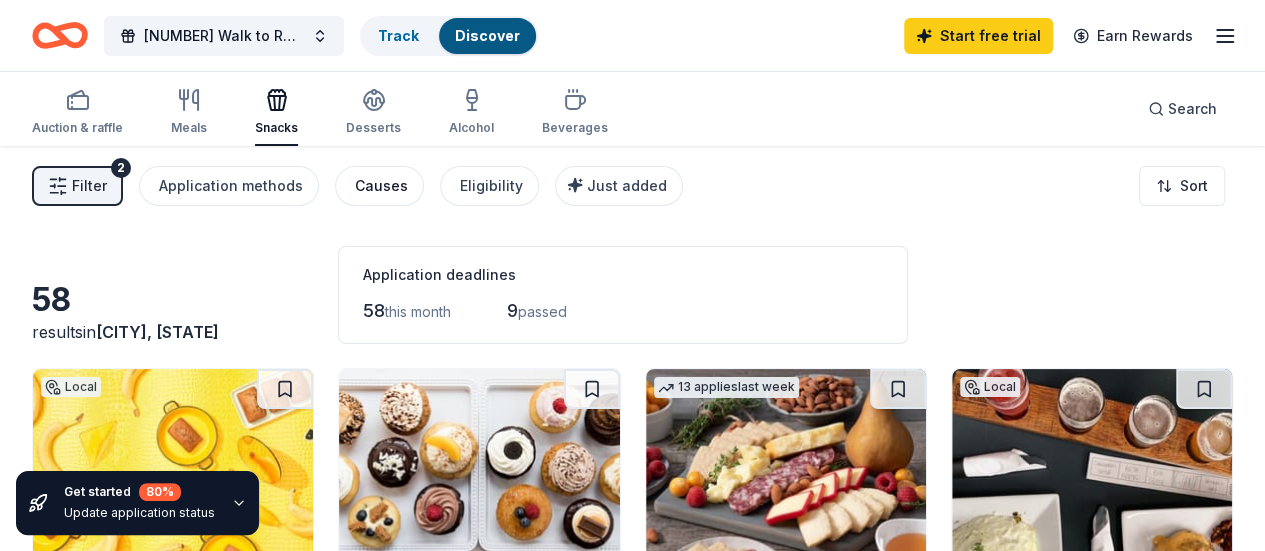click on "Causes" at bounding box center [381, 186] 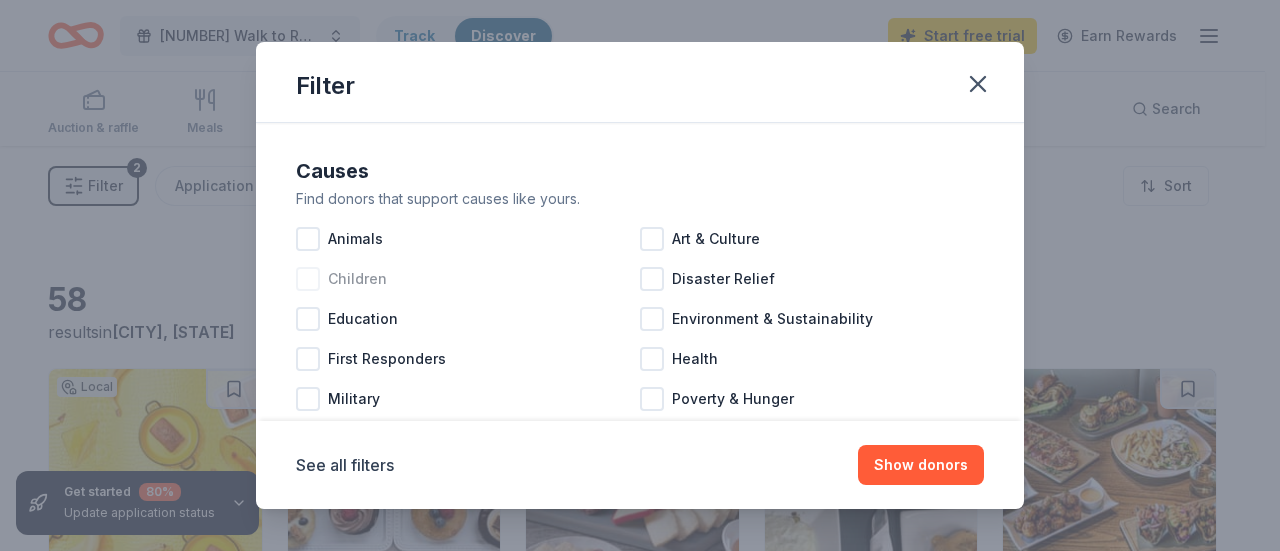 click at bounding box center (308, 279) 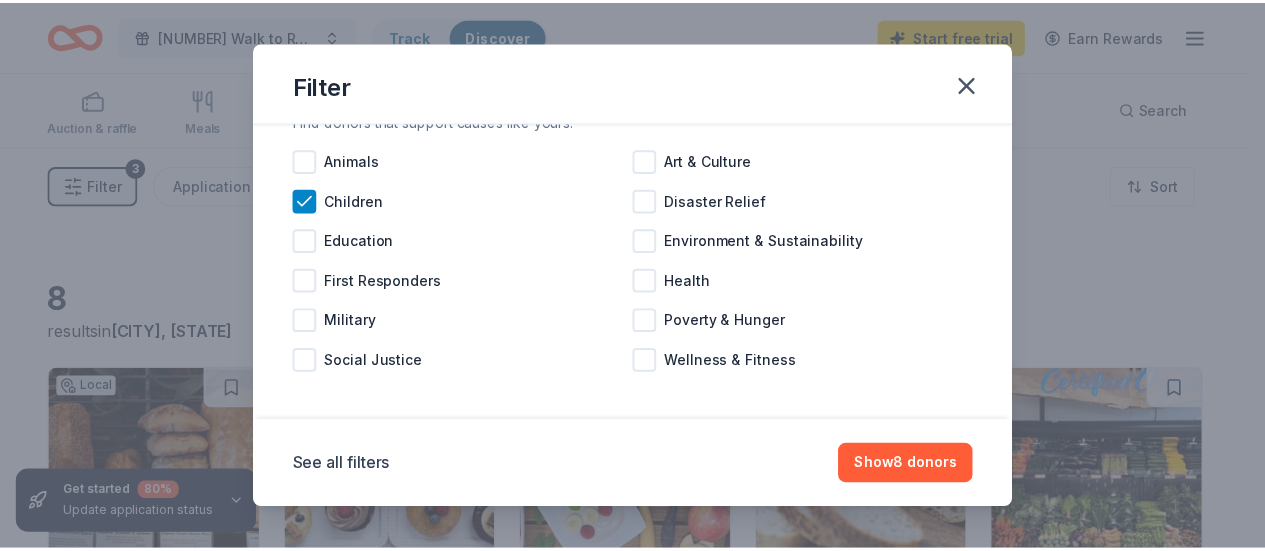 scroll, scrollTop: 85, scrollLeft: 0, axis: vertical 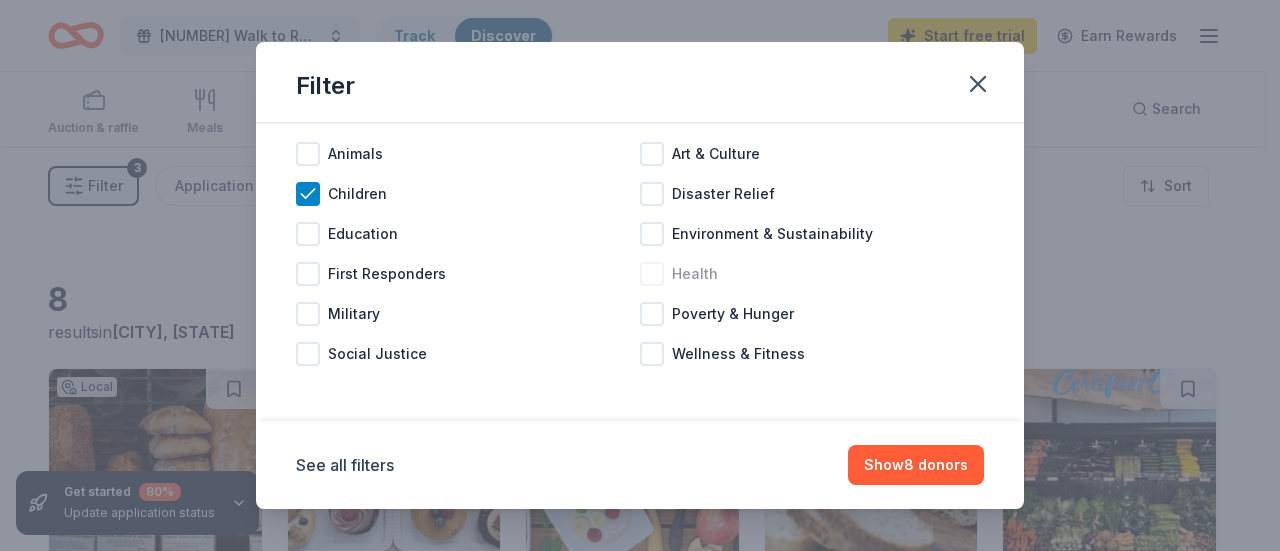 click at bounding box center [652, 274] 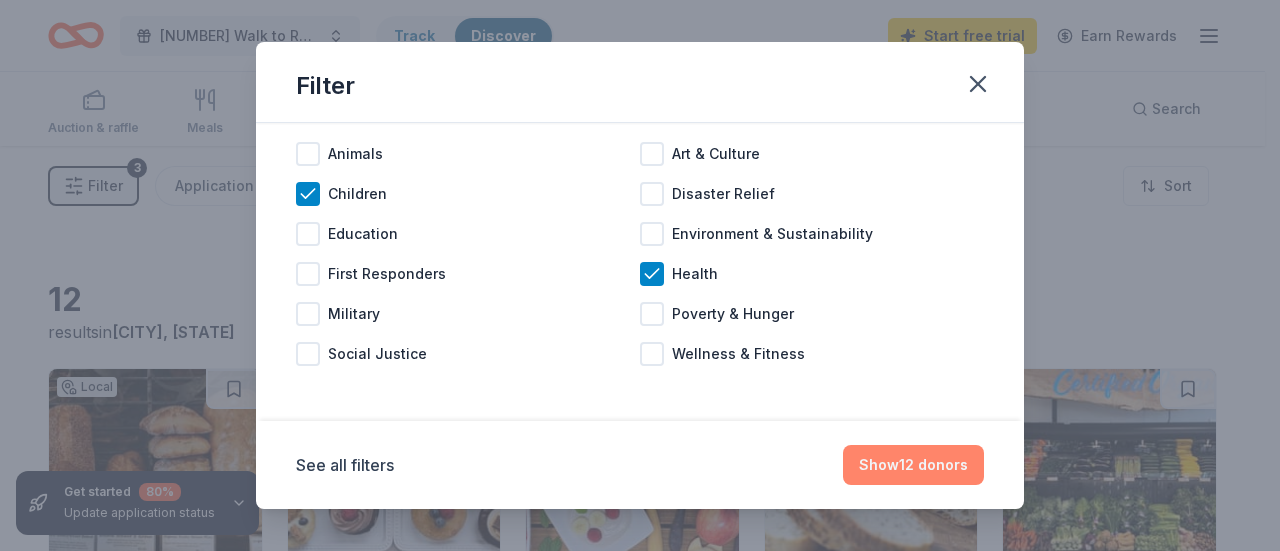 click on "Show  12   donors" at bounding box center [913, 465] 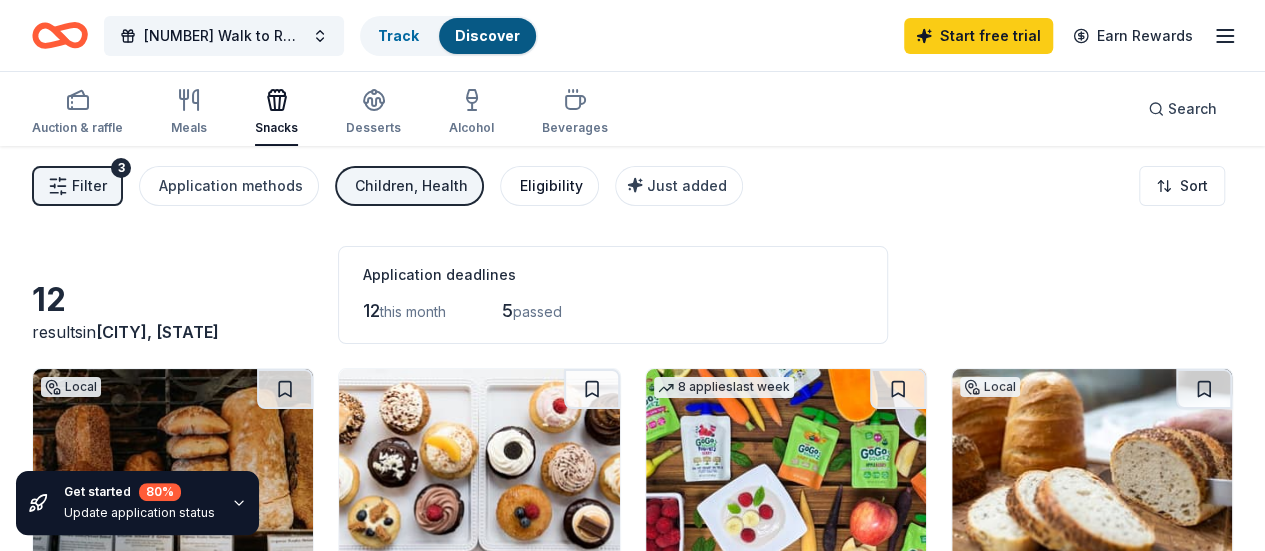 click on "Eligibility" at bounding box center (551, 186) 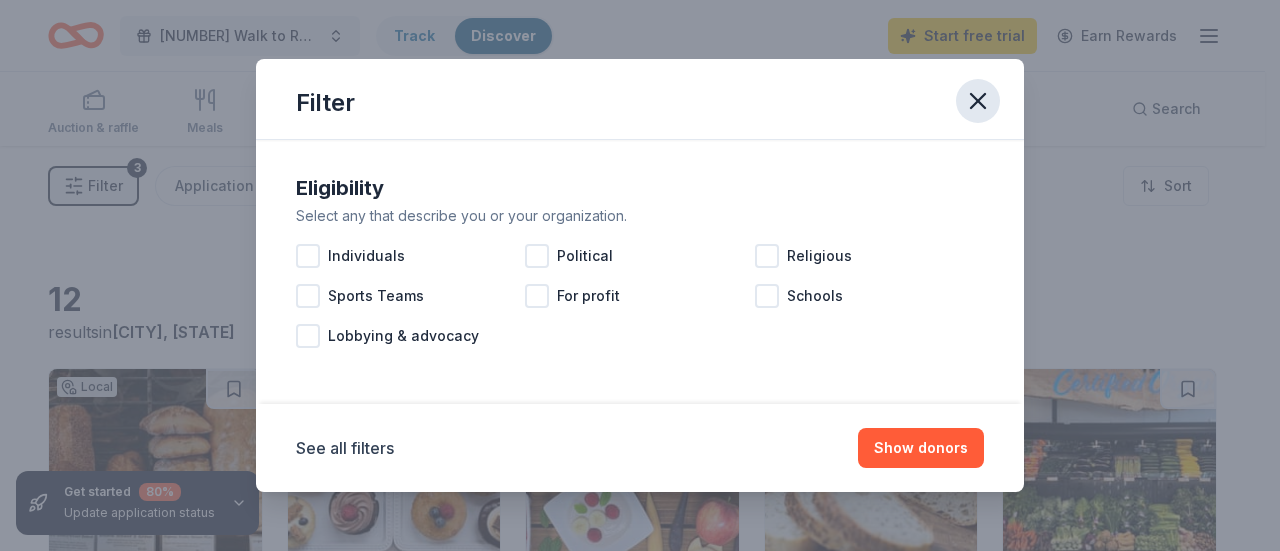 click 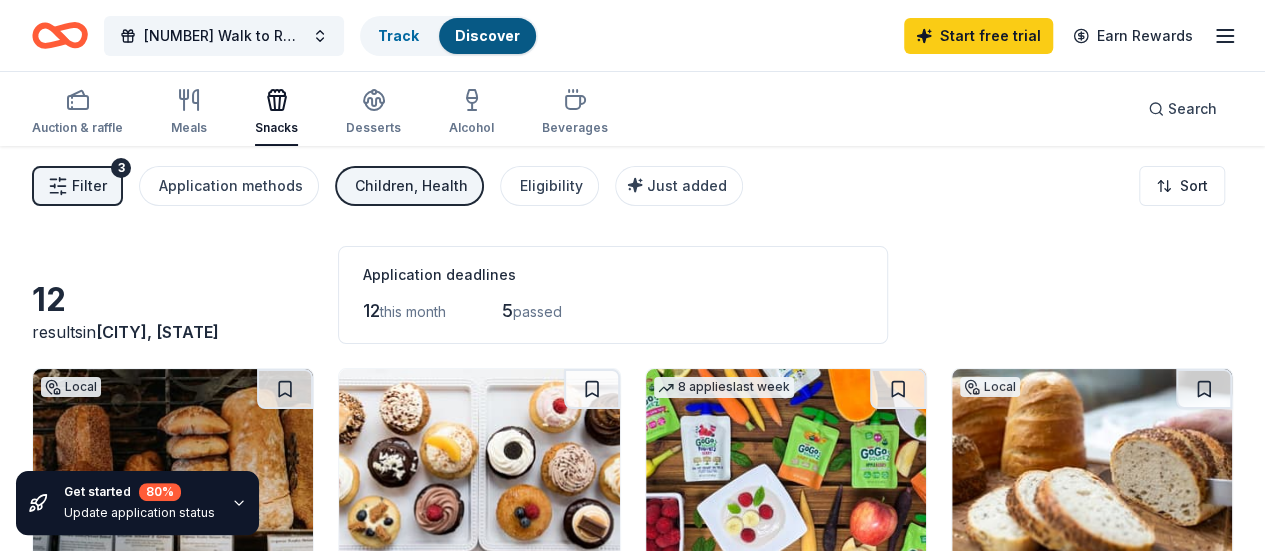click on "Get started [NUMBER] %" at bounding box center (139, 492) 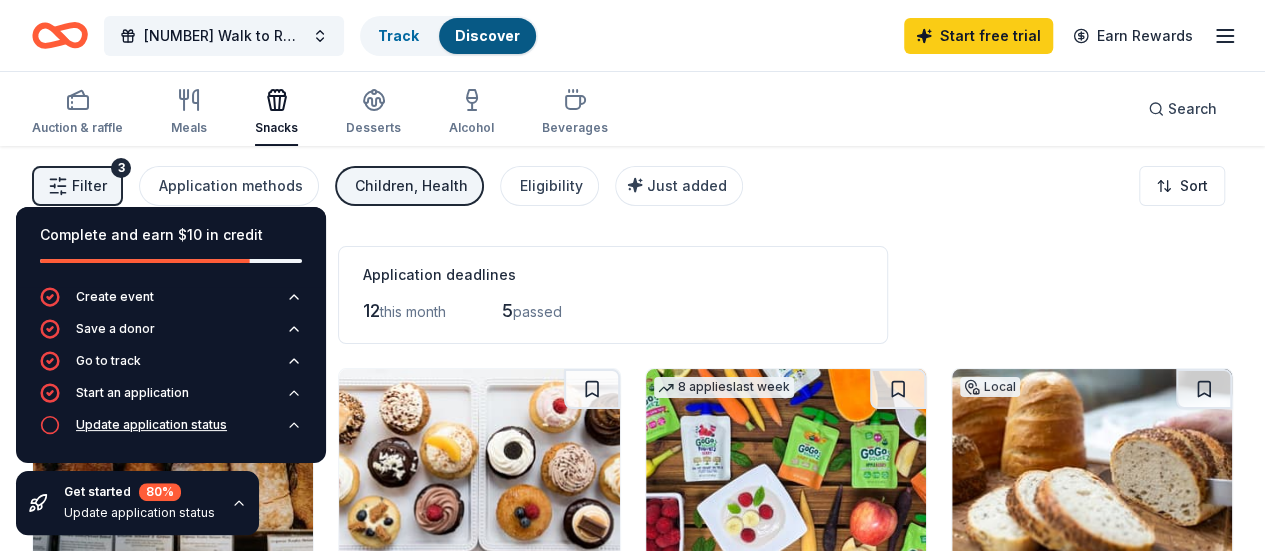 click on "Update application status" at bounding box center [151, 425] 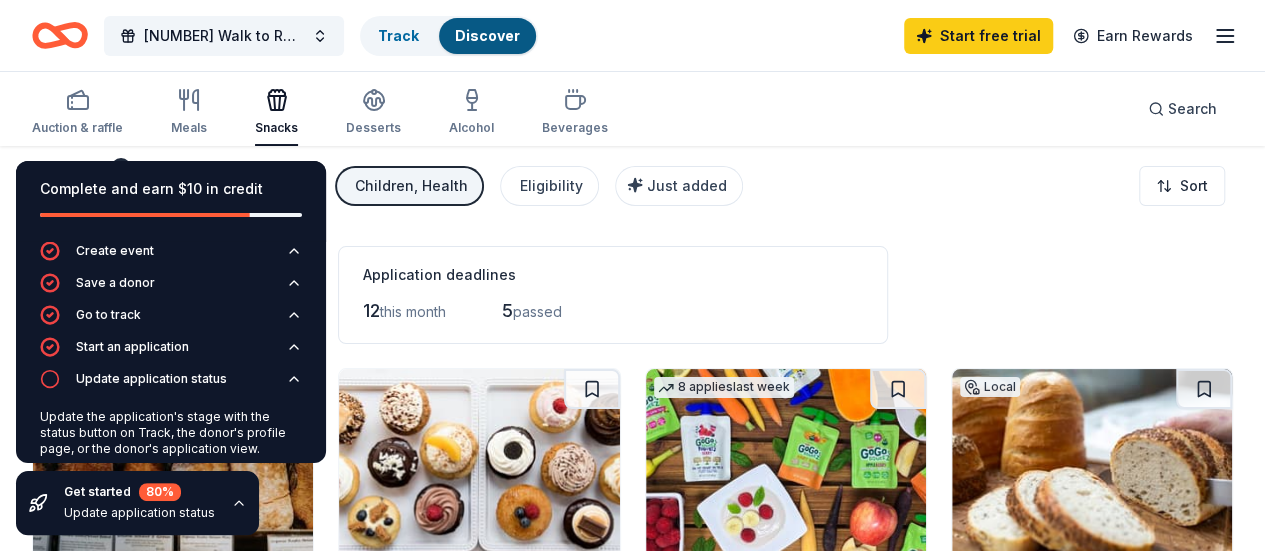 click on "Application deadlines" at bounding box center (613, 275) 